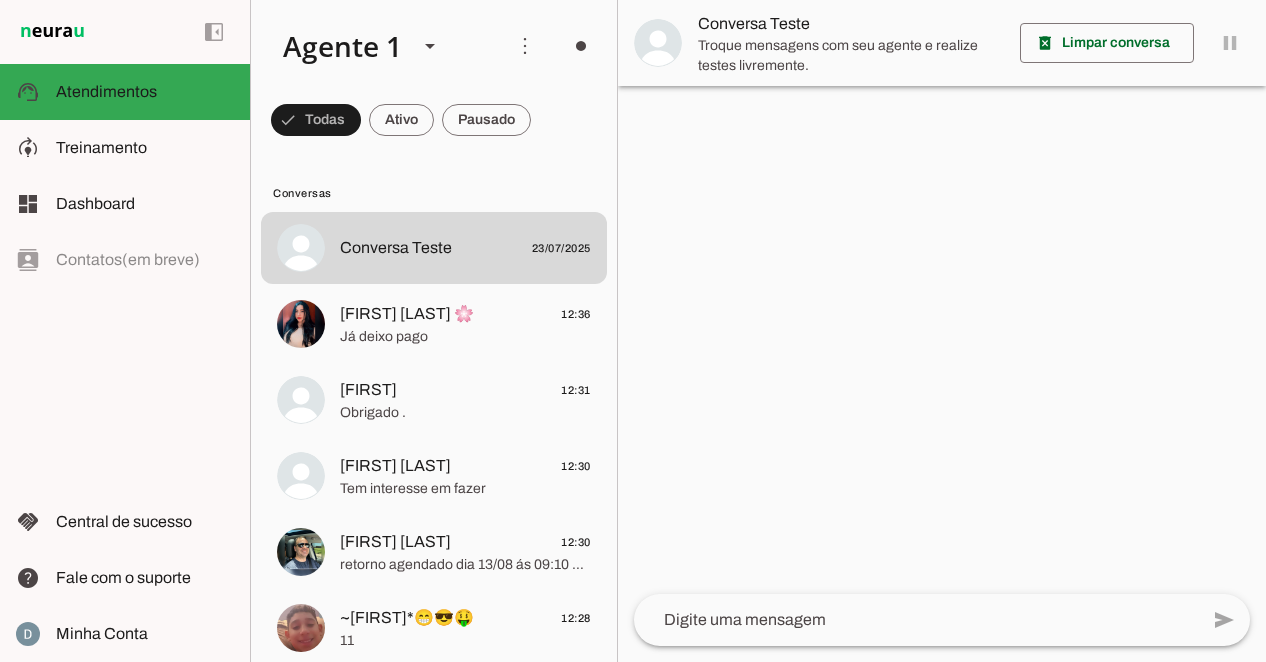 scroll, scrollTop: 0, scrollLeft: 0, axis: both 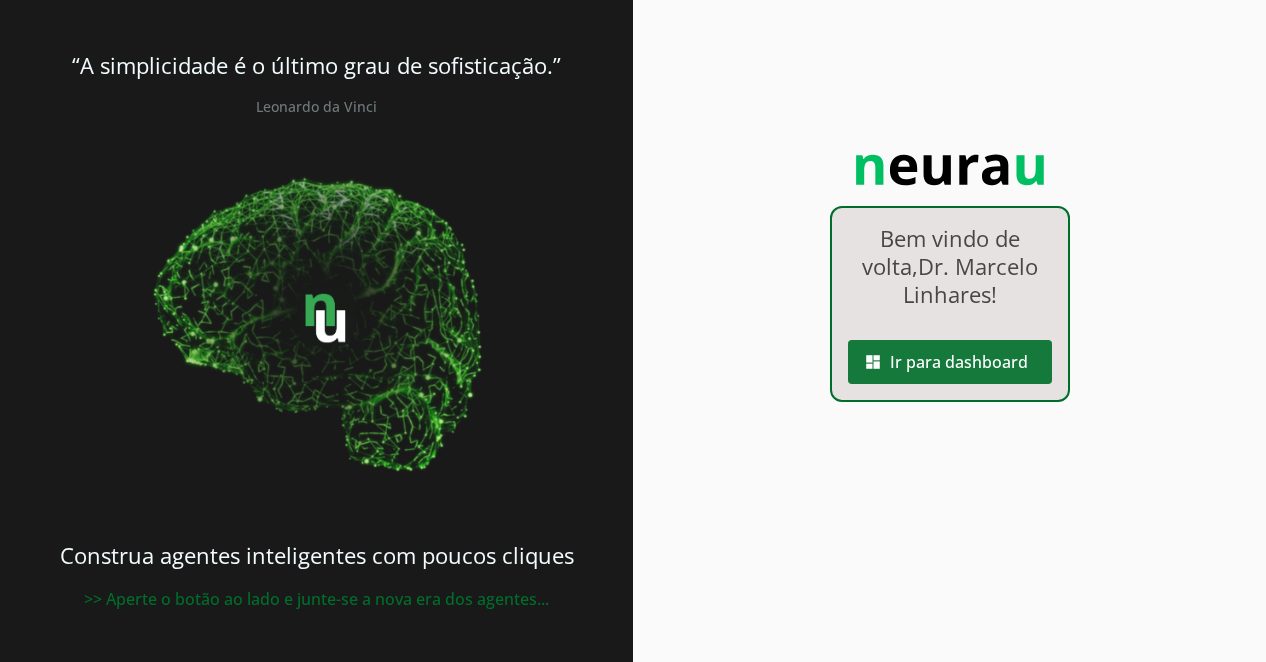 click at bounding box center [950, 362] 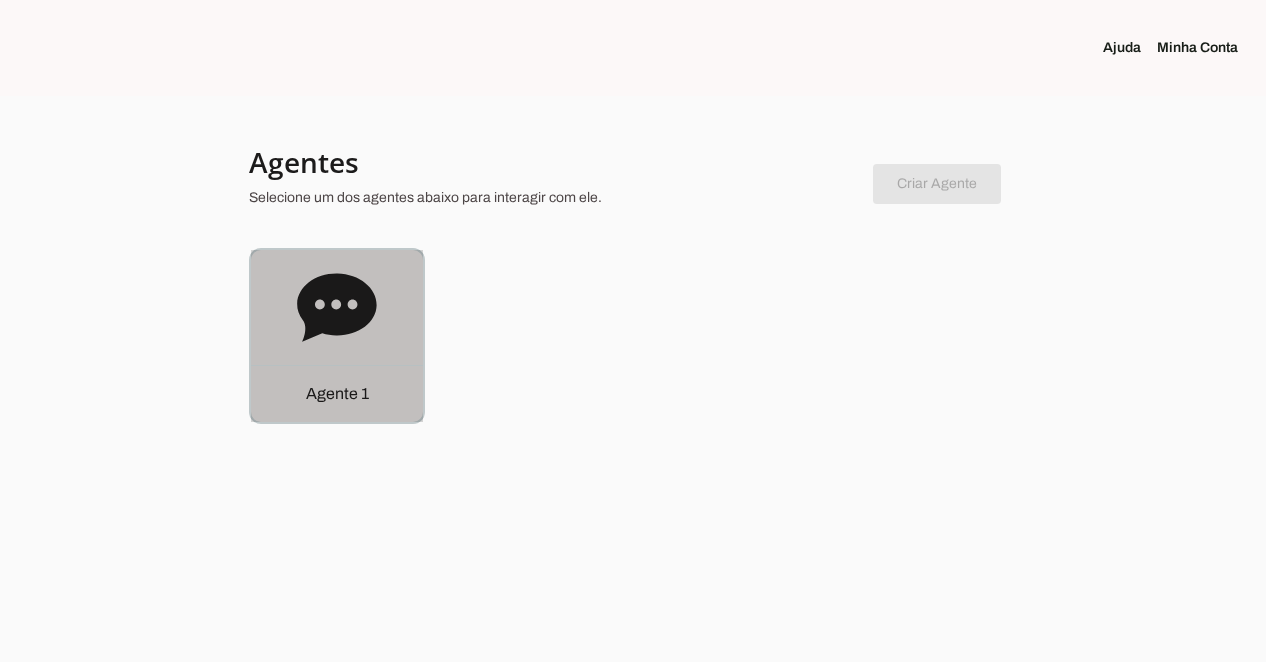 click on "Agente 1" 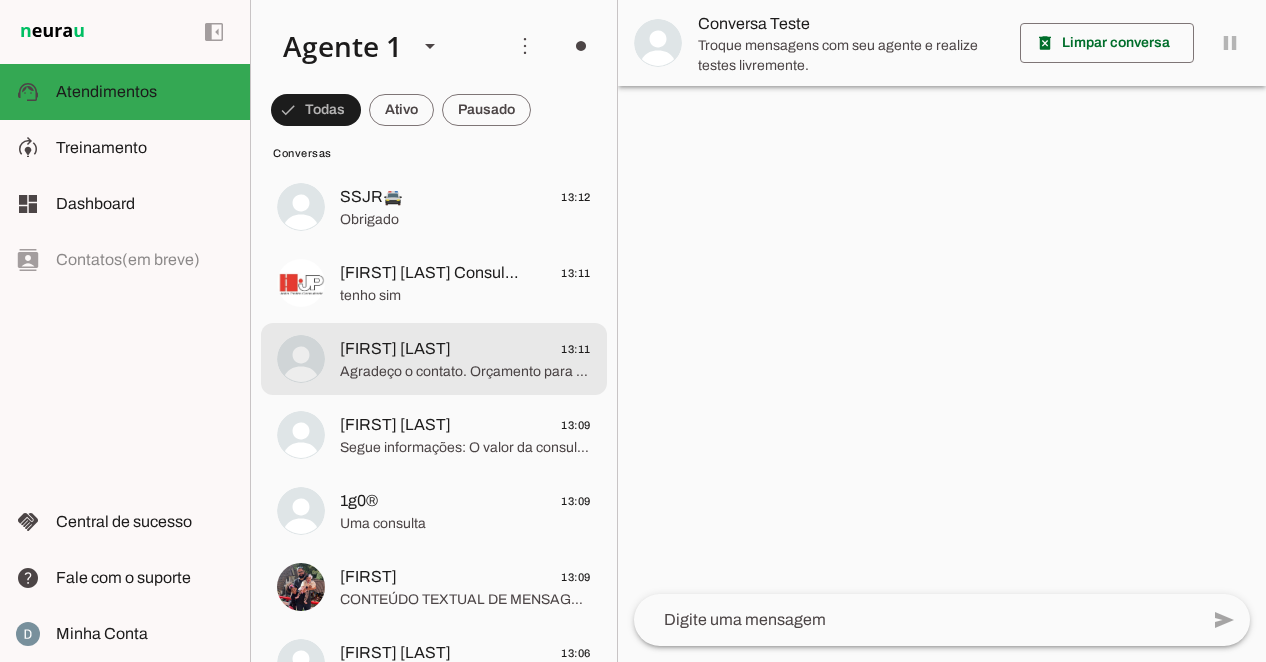 scroll, scrollTop: 248, scrollLeft: 0, axis: vertical 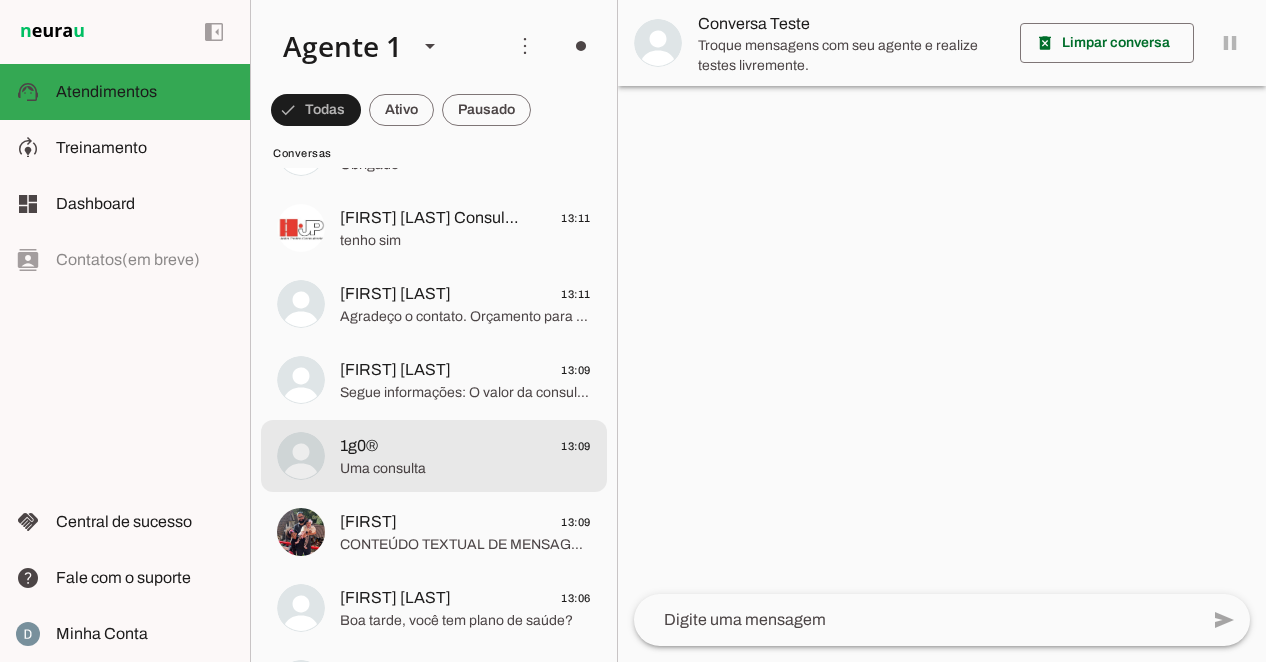 click on "1g0®
13:09" 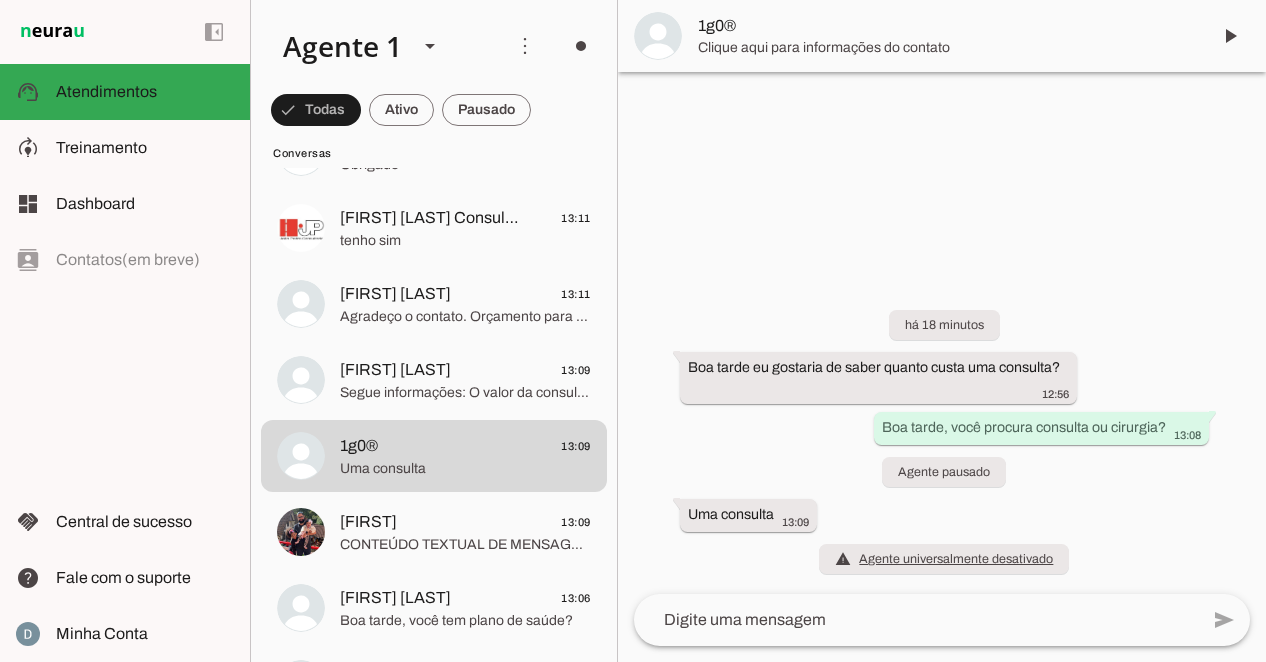 type 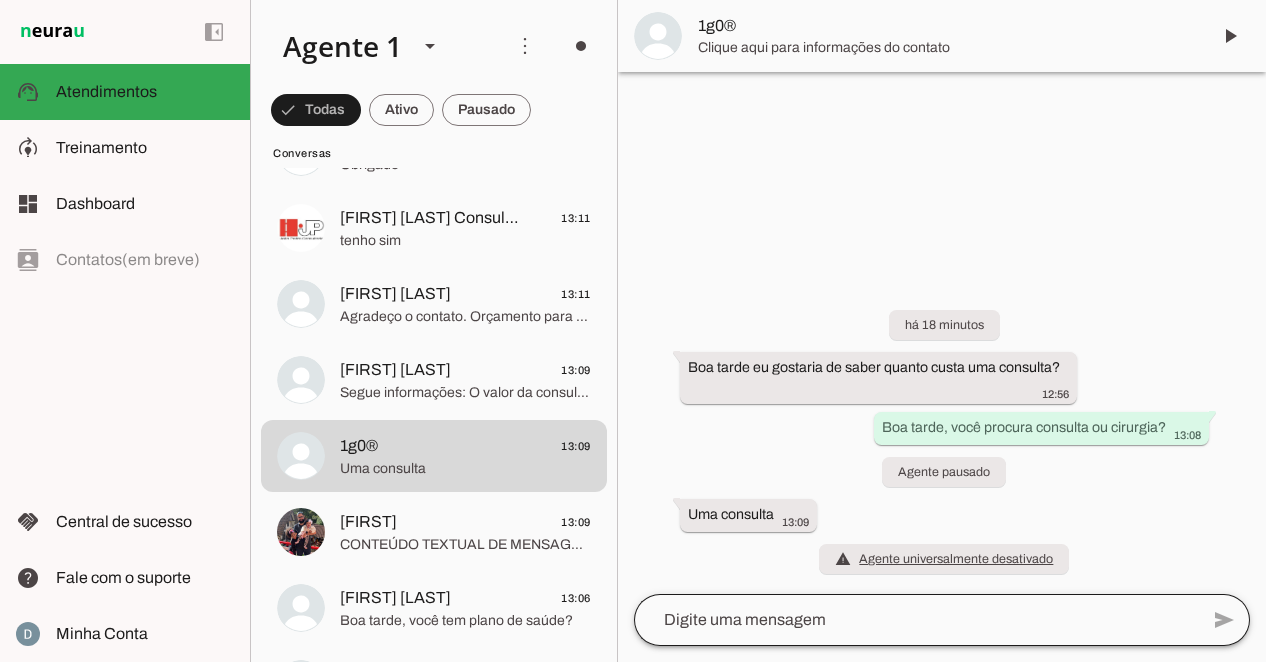 click 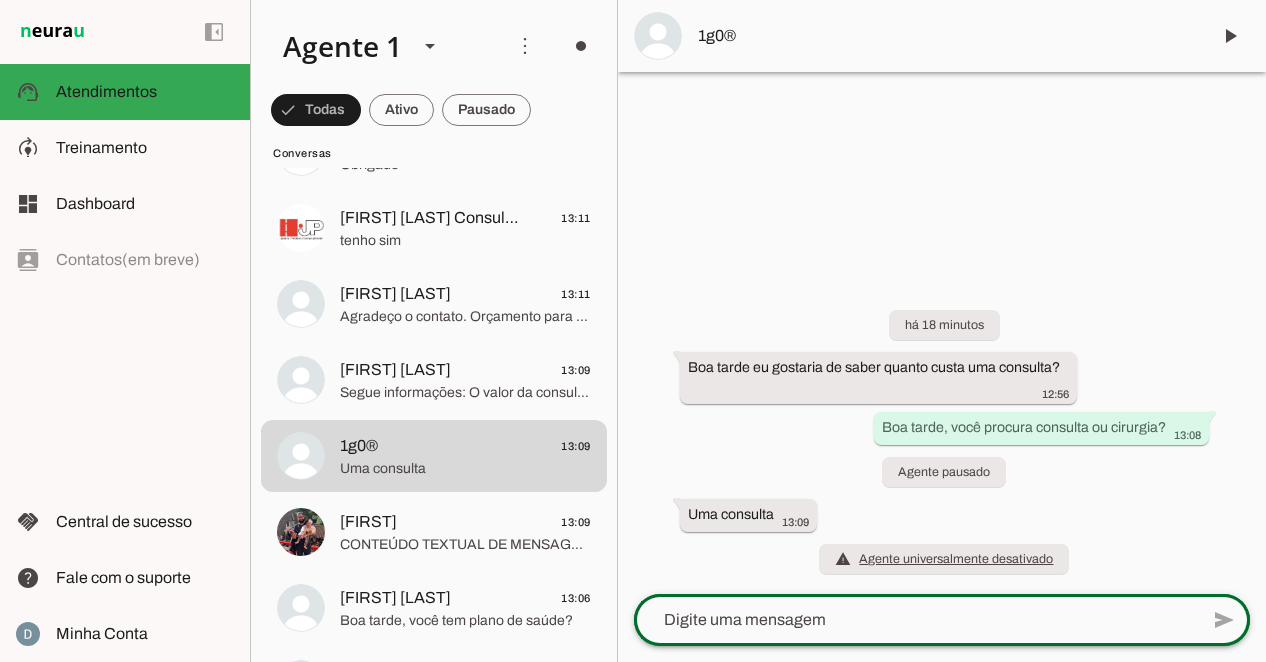type on "O valor da consulta é 450,00, com um retorno incluso em até 60 dias.
Localização: rua Cayowaá, 1071, cj 64. Perdizes.
Atenciosamente, Ana
Dr. Marcelo Linhares" 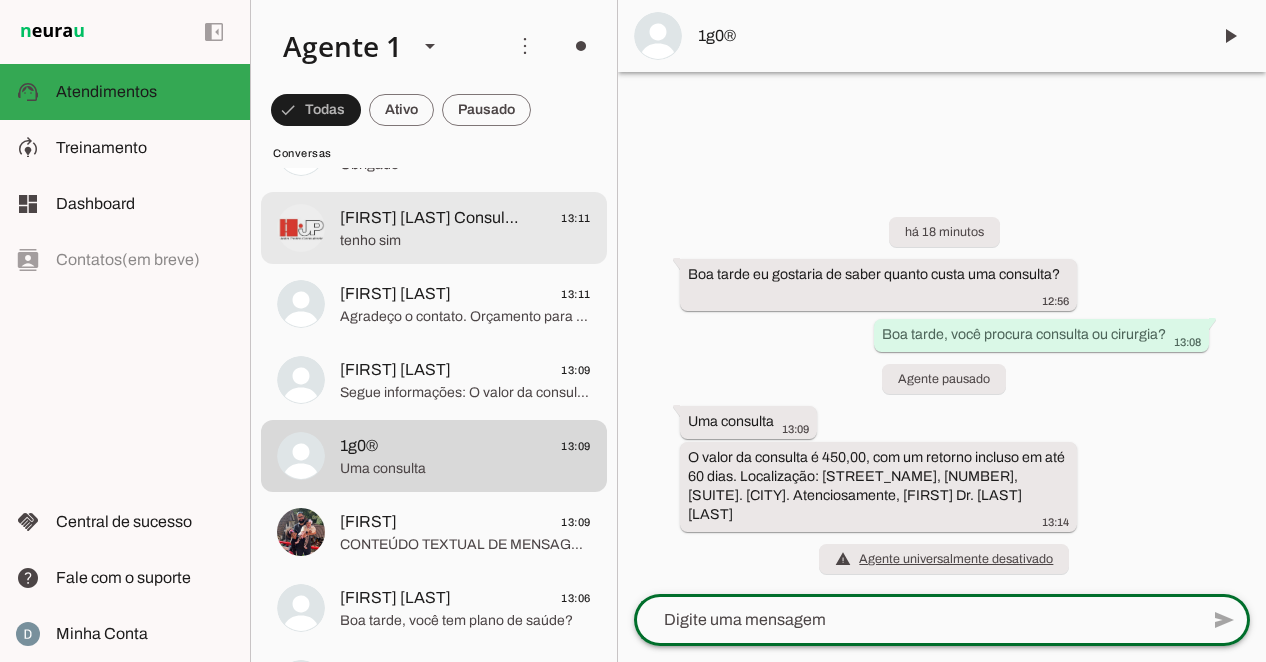 click on "tenho sim" 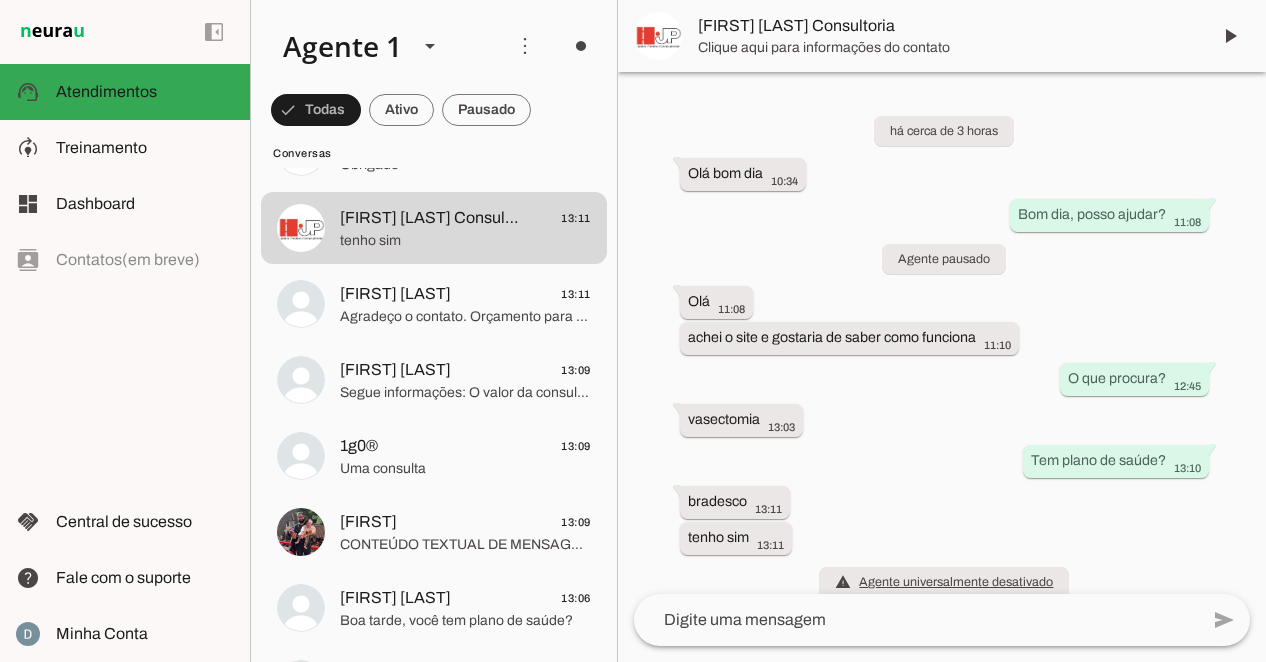 scroll, scrollTop: 23, scrollLeft: 0, axis: vertical 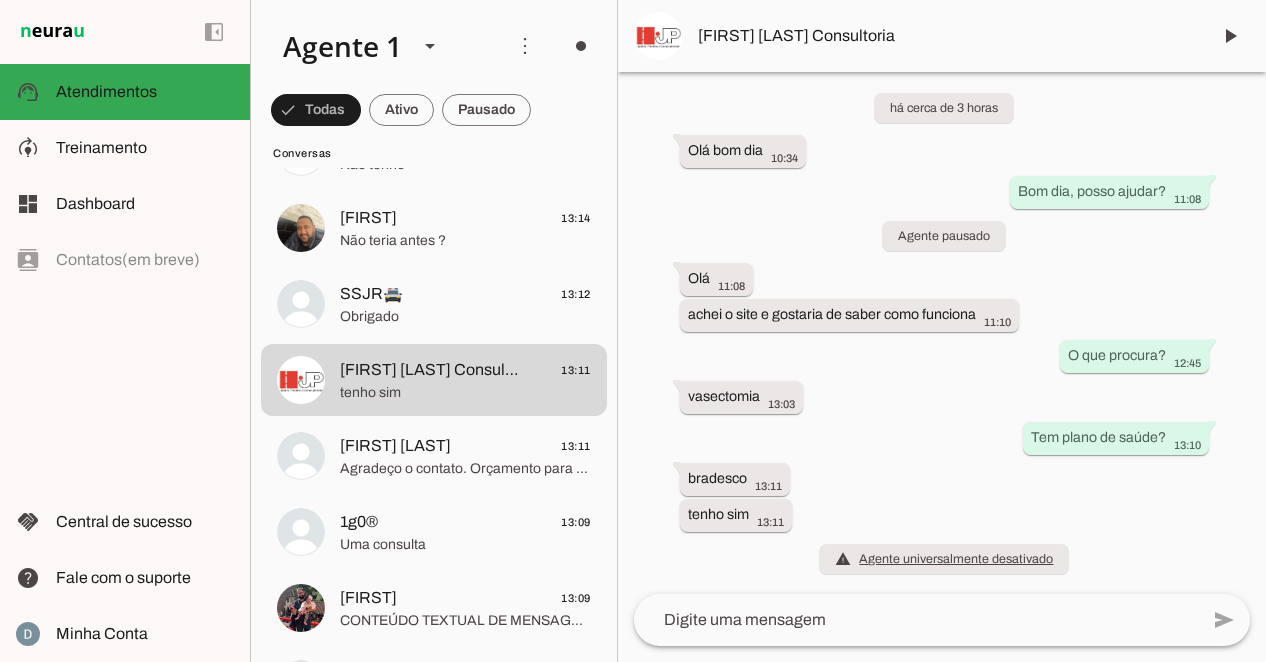 click 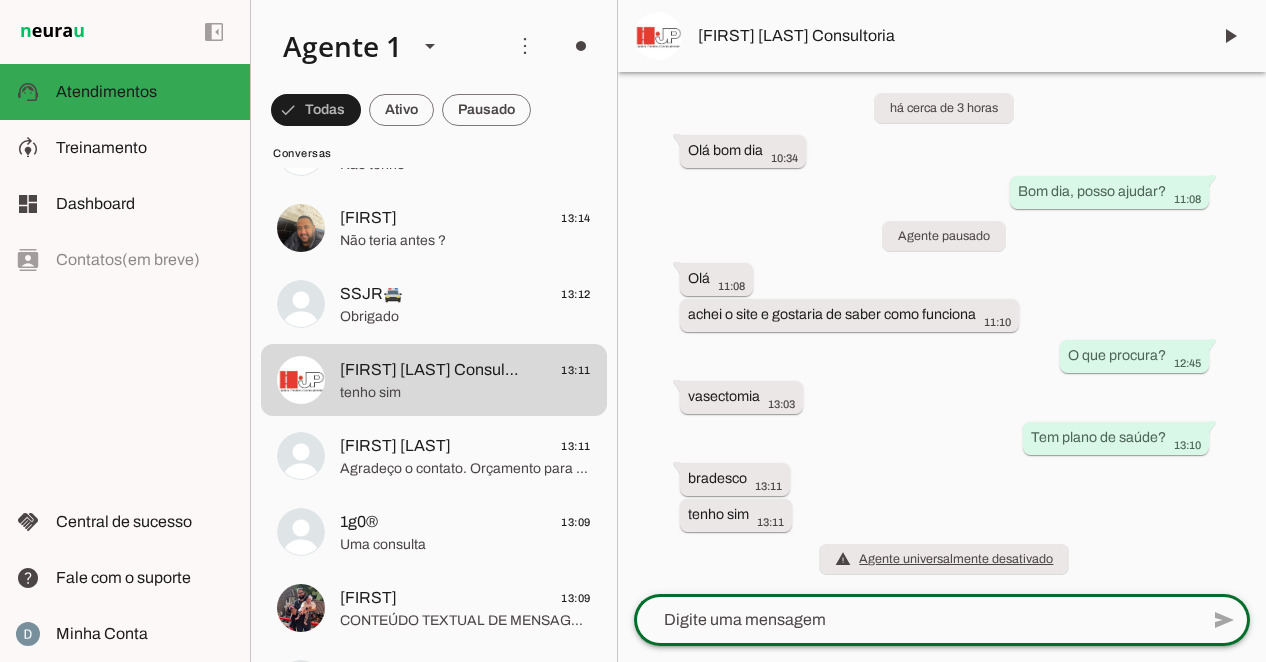 type on "O Dr. Marcelo trabalha com reembolso. O valor a ser cobrado será o valor do seu reembolso, então a cirurgia não terá  nenhum custo final para você..  Caso tenha interesse, podemos agendar uma teleconsulta, sem custo e sem compromisso, o Dr. tira todas suas dúvidas, e na sequência já agendamos sua cirurgia.     Caso deseje alguma referência do seu trabalho, segue relatos de seus pacientes: https://bit.ly/2FMVS17" 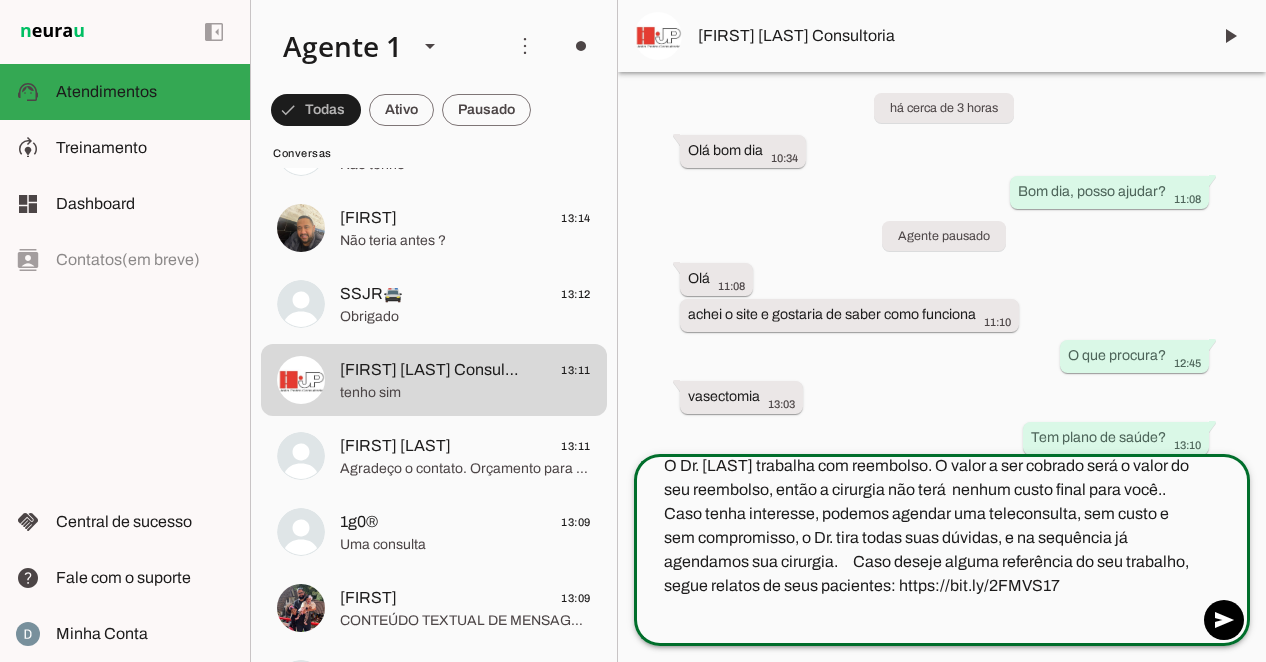 scroll, scrollTop: 20, scrollLeft: 0, axis: vertical 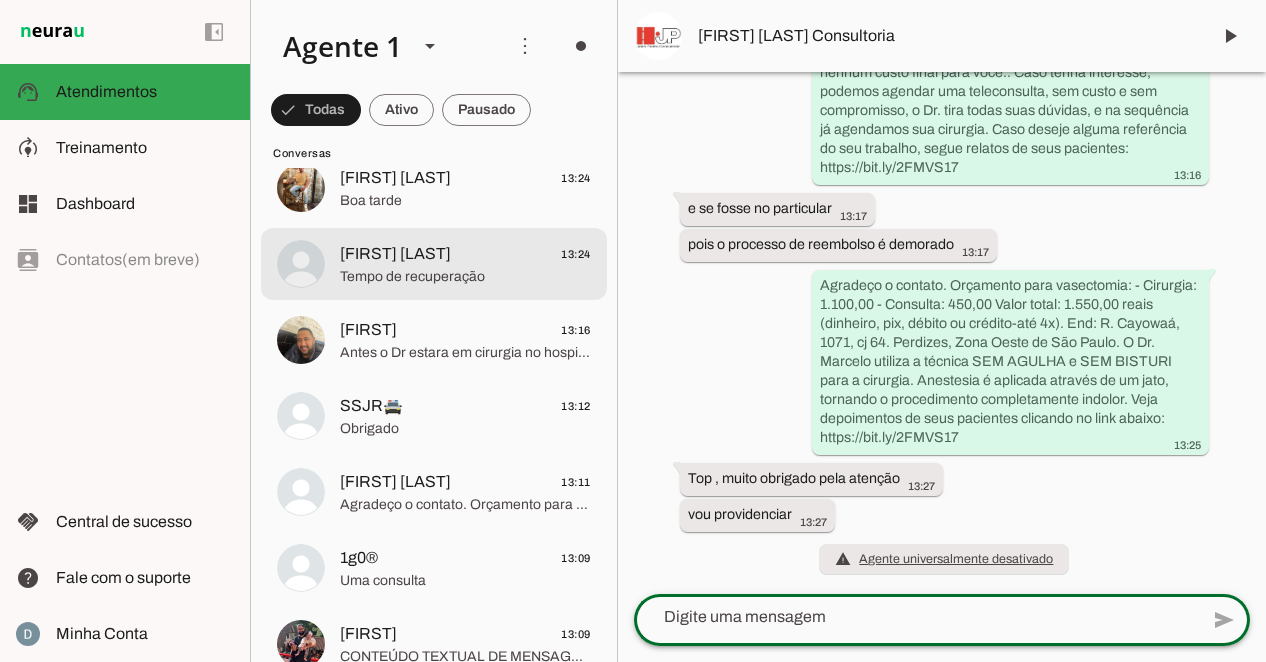 click on "[FIRST] [LAST]" 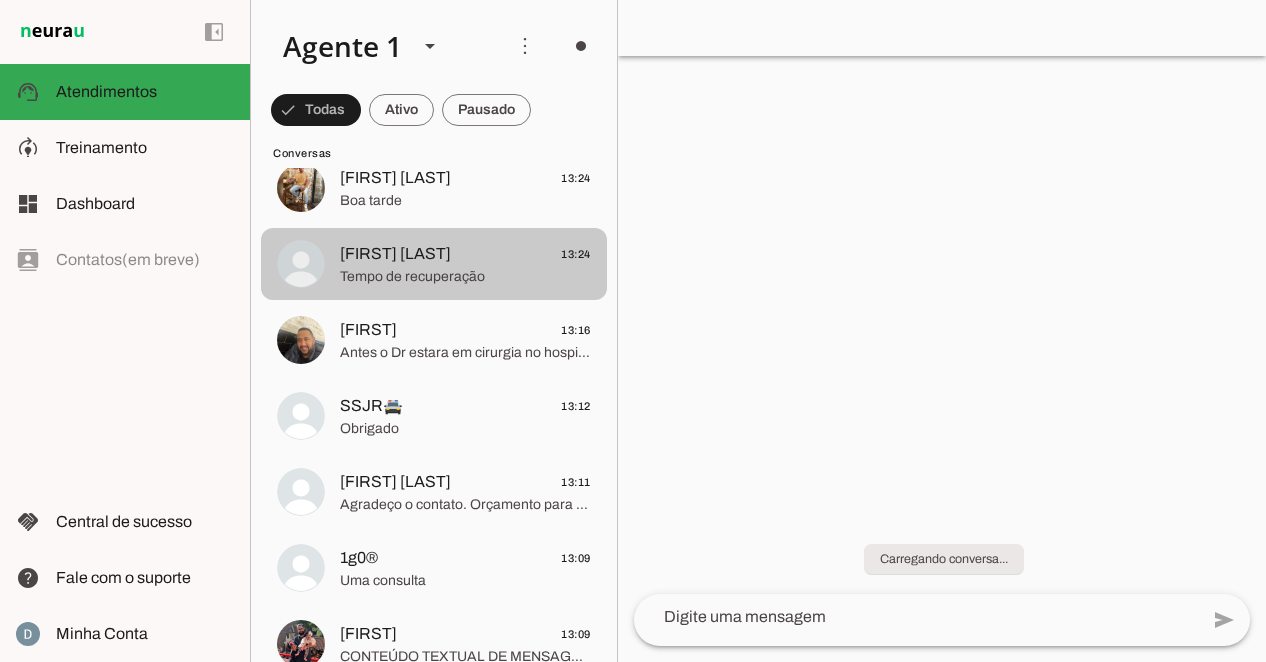 scroll, scrollTop: 201, scrollLeft: 0, axis: vertical 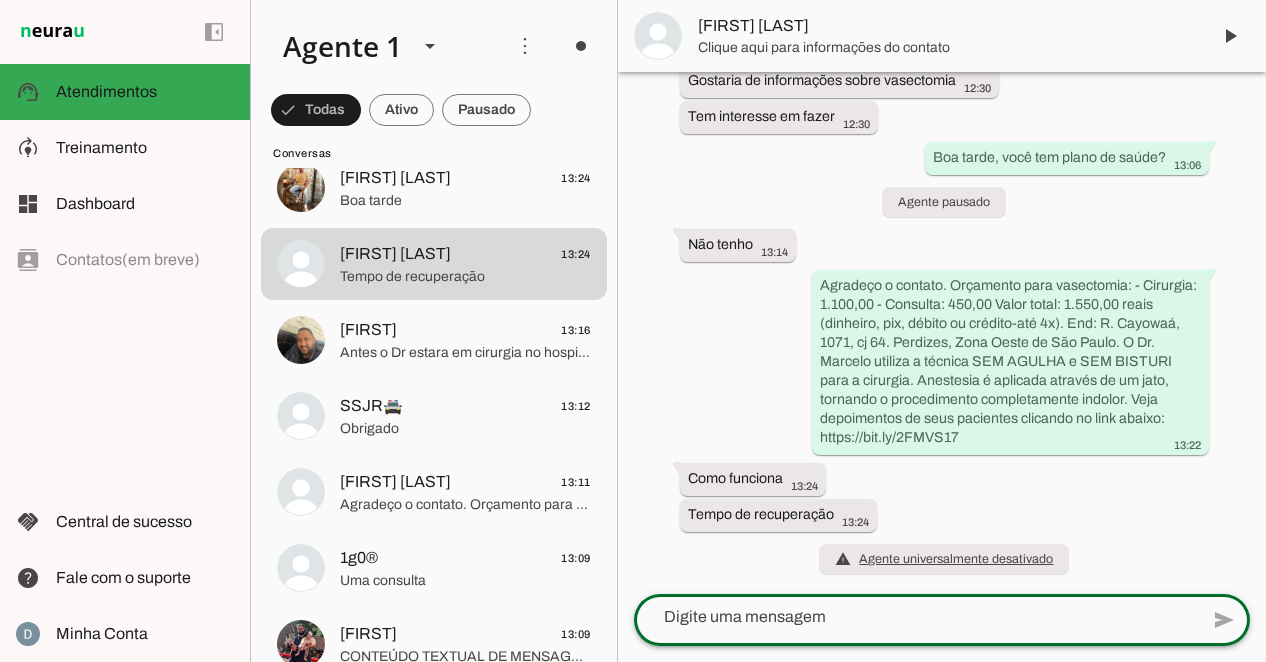 click 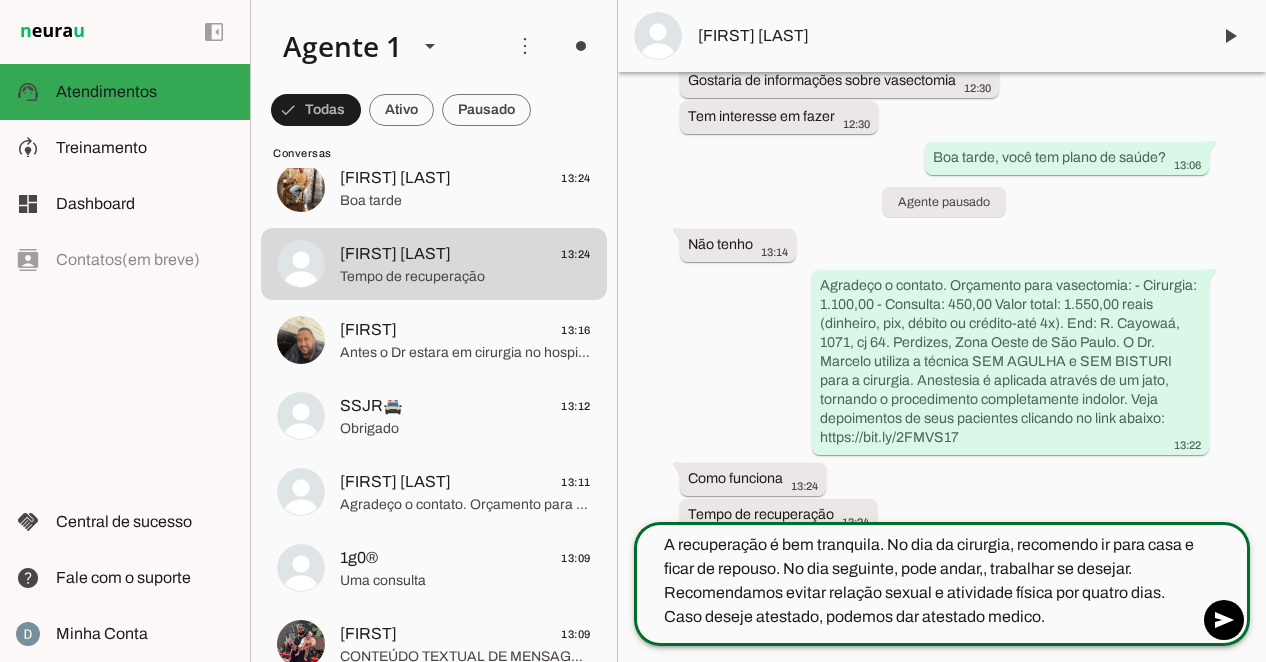 type 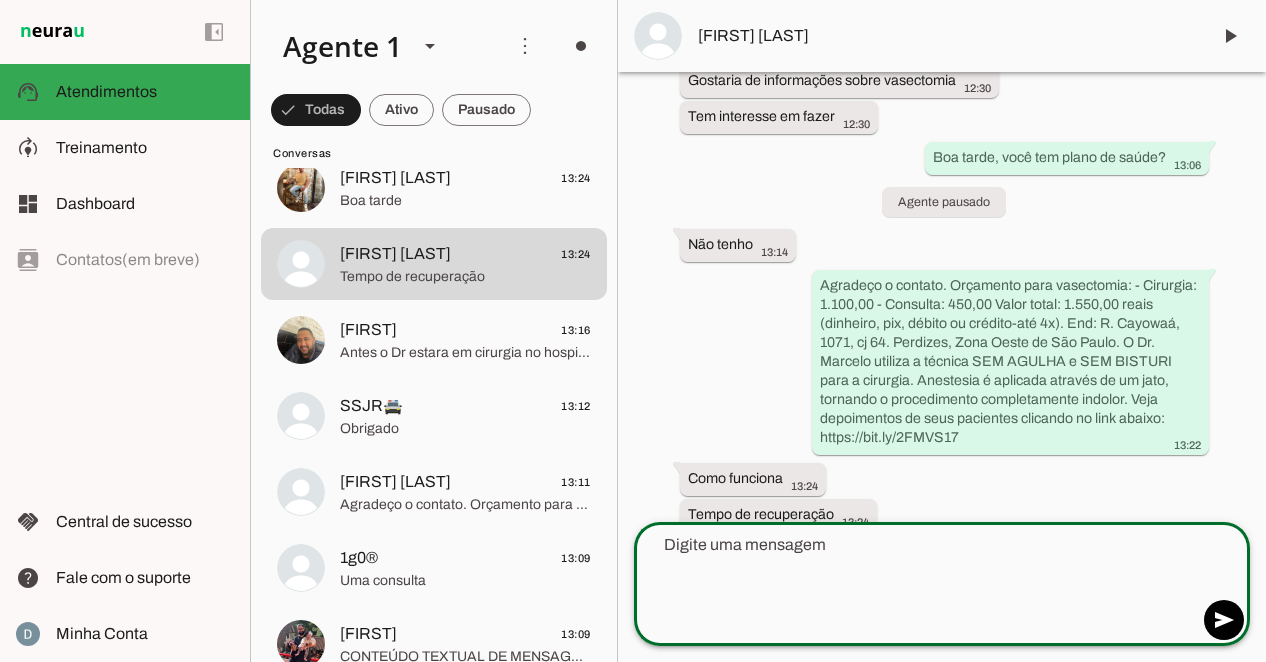 scroll, scrollTop: 313, scrollLeft: 0, axis: vertical 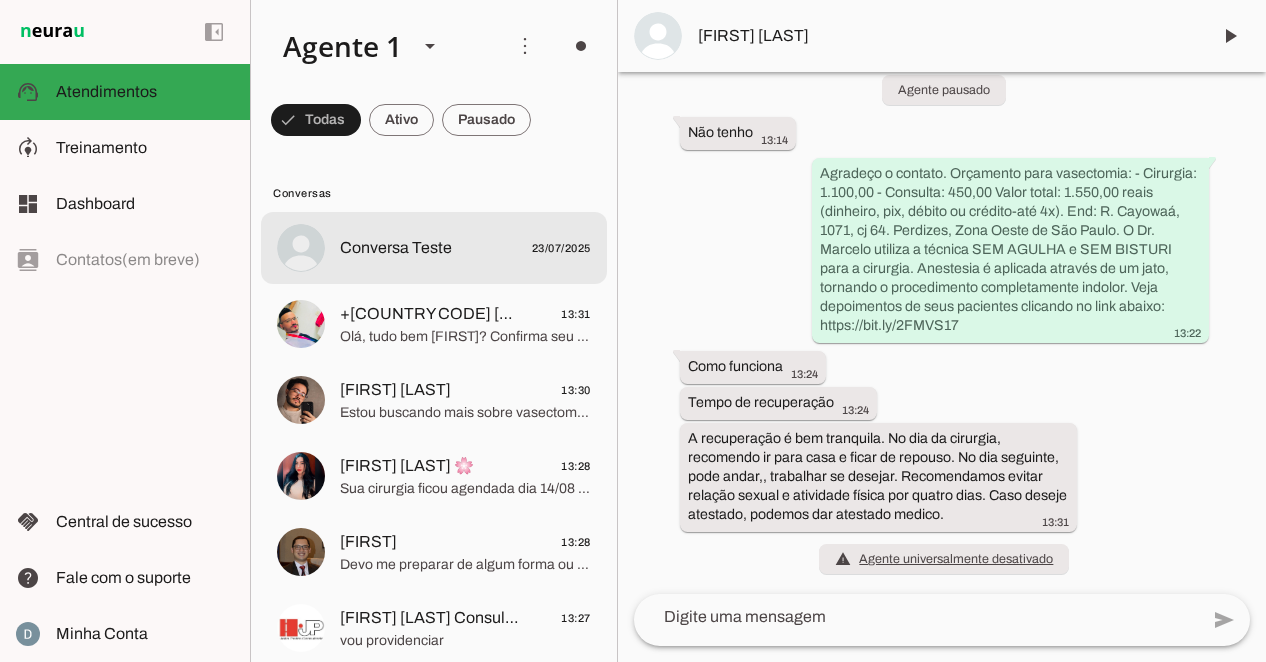 click on "Conversa Teste" 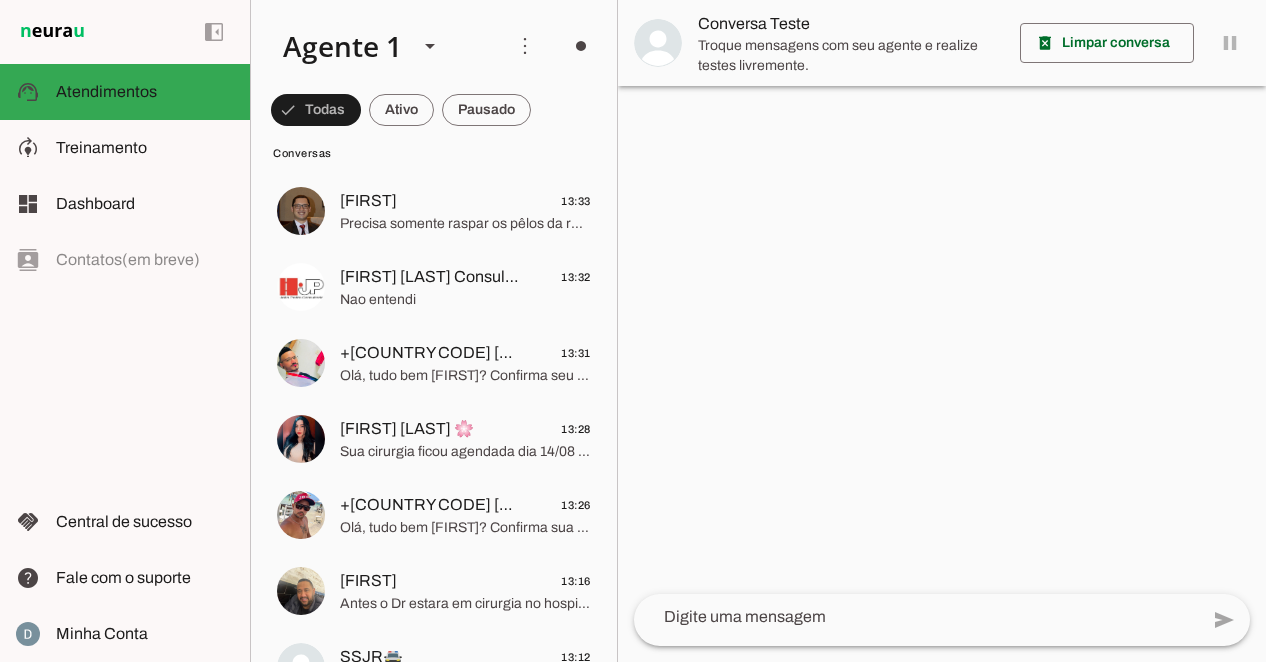 scroll, scrollTop: 0, scrollLeft: 0, axis: both 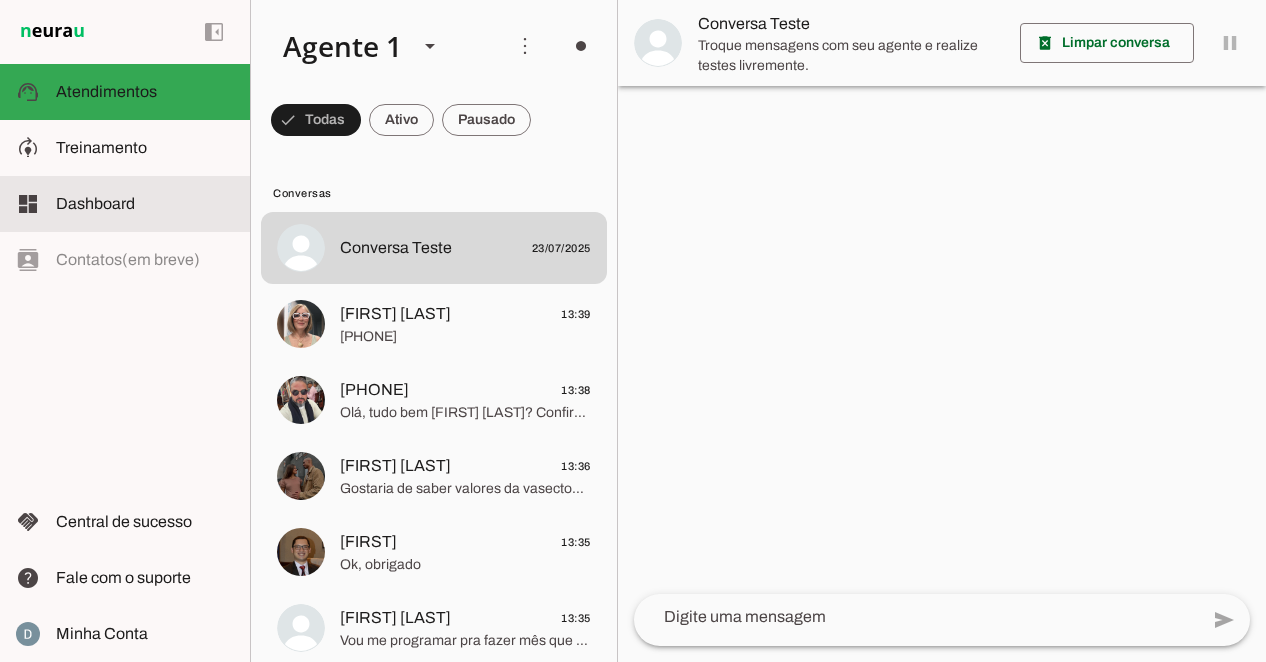 click at bounding box center (145, 204) 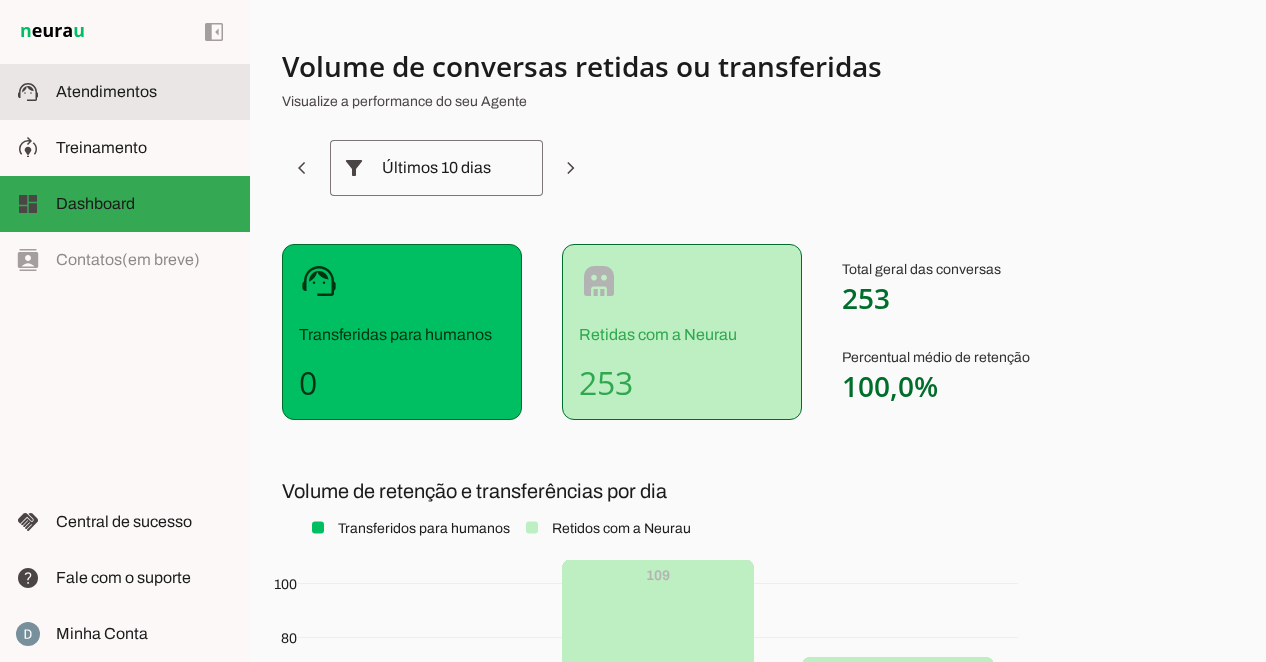 click on "Atendimentos" 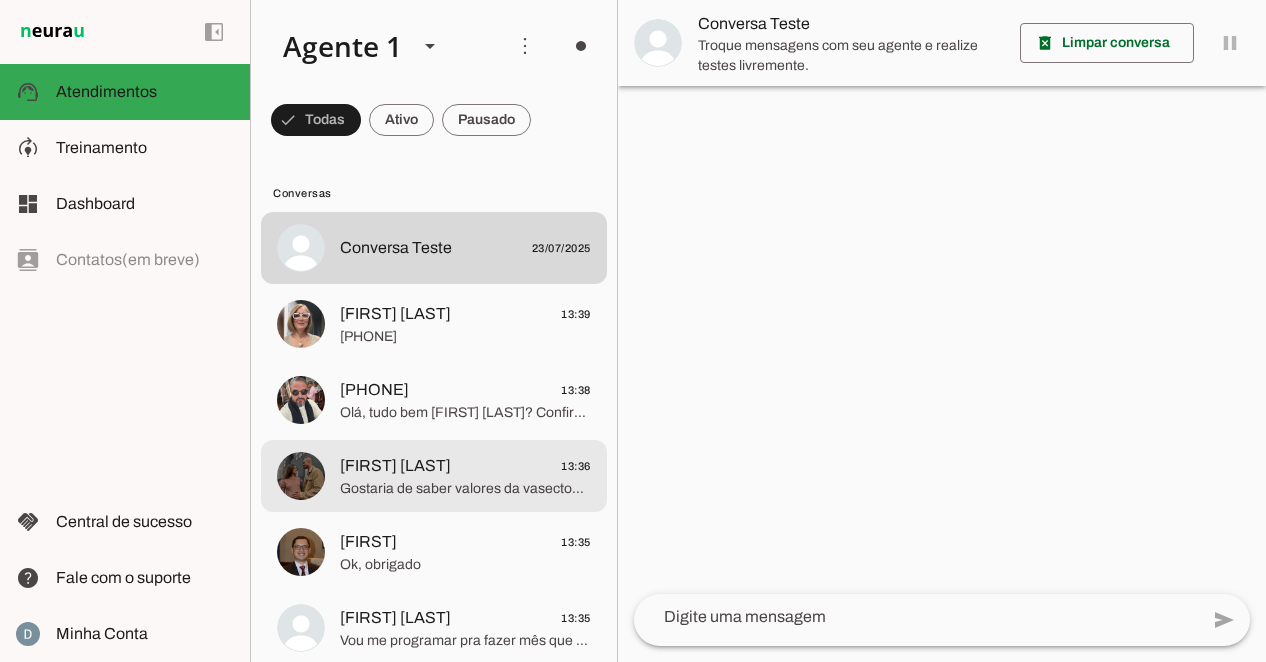 click on "Jefferson Ferreira" 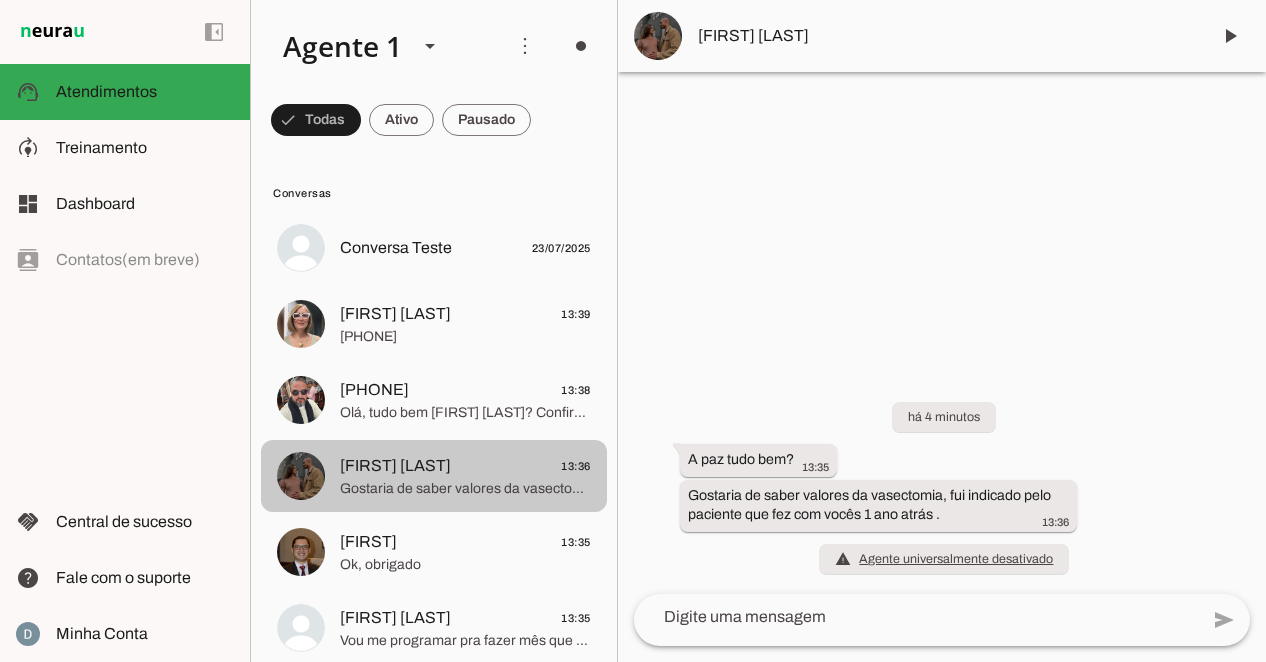 type 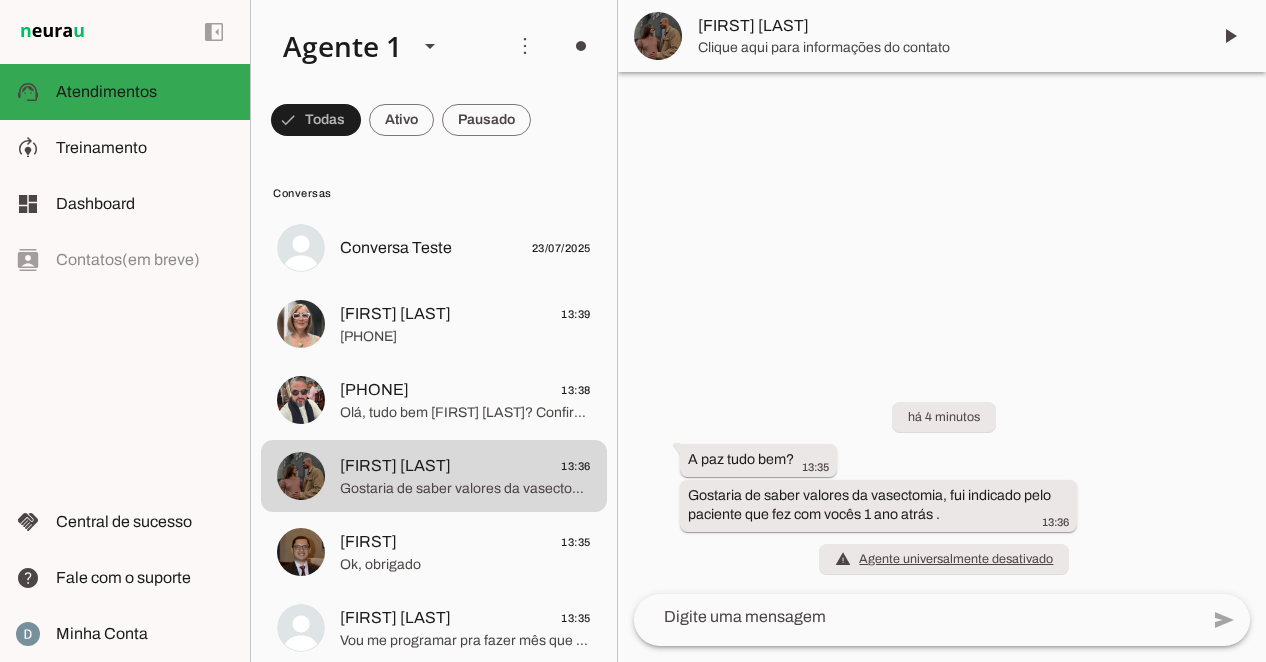 click 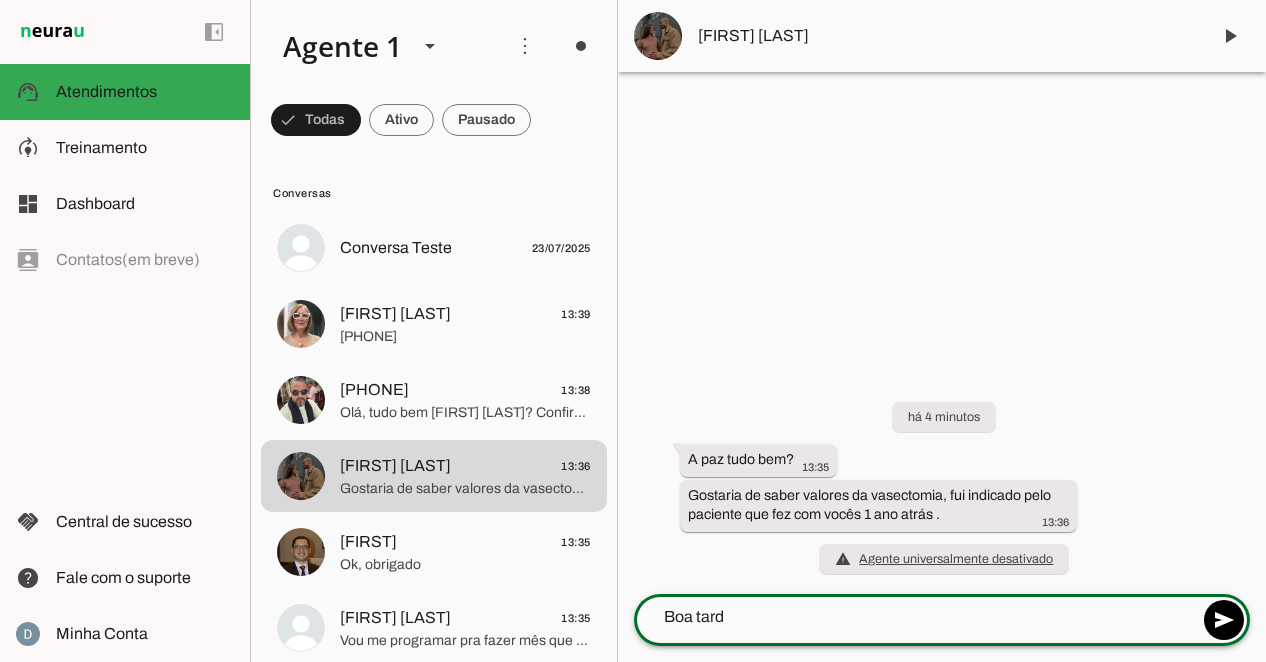 type on "Boa tarde" 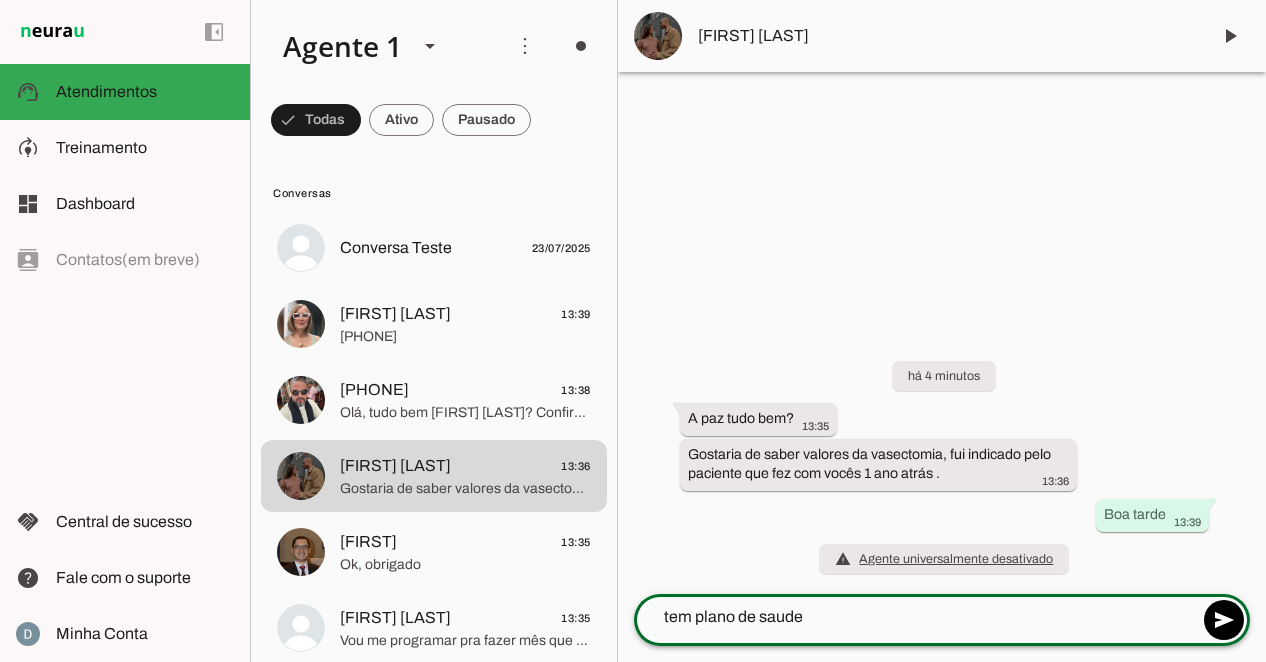 type on "tem plano de saude ?" 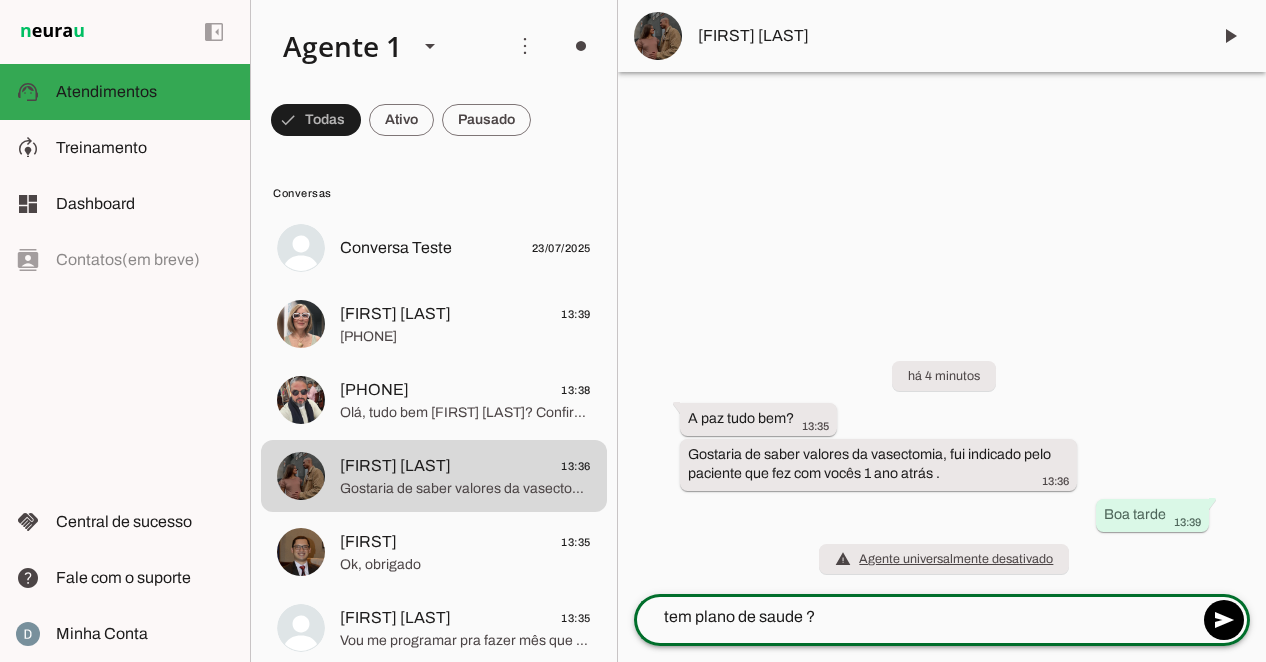 type 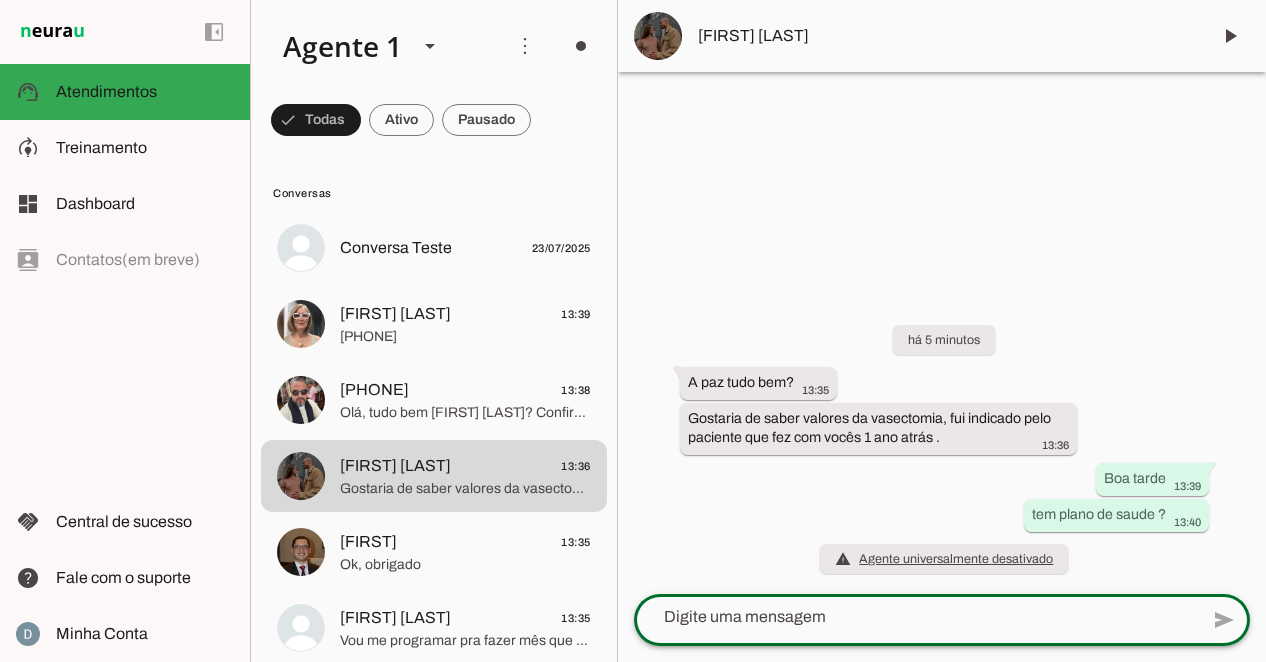 click at bounding box center (942, 331) 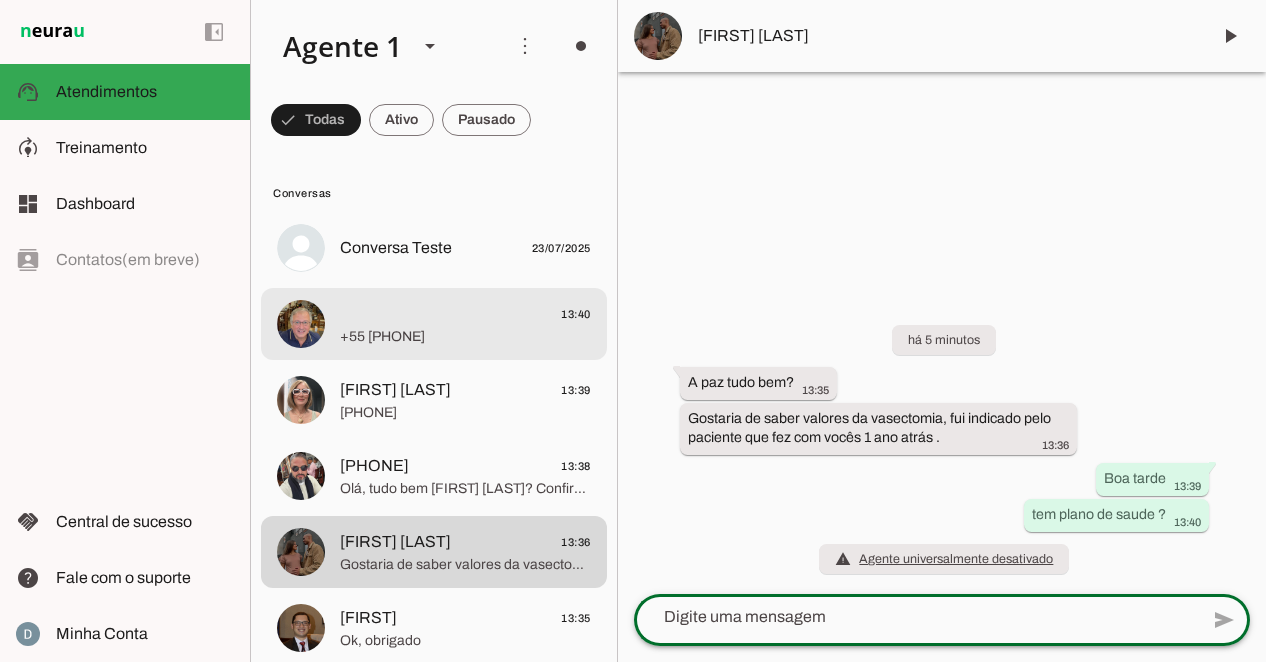 click on "13:40" 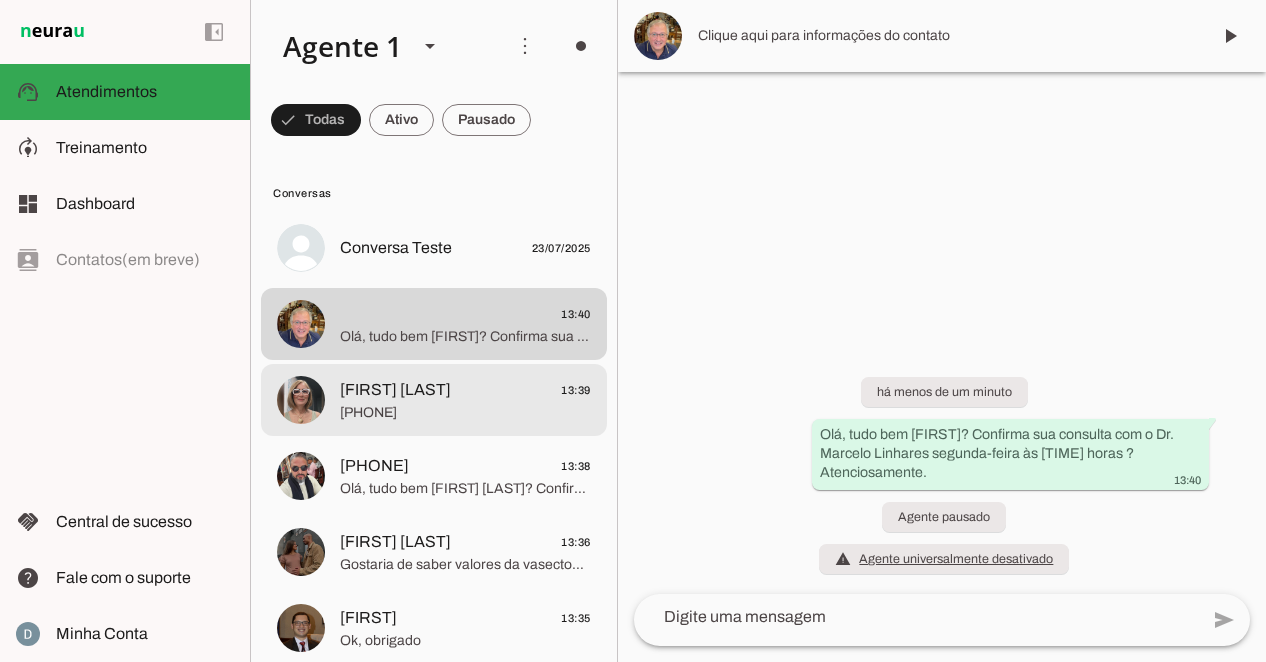 click on "(11) 99993-2622" 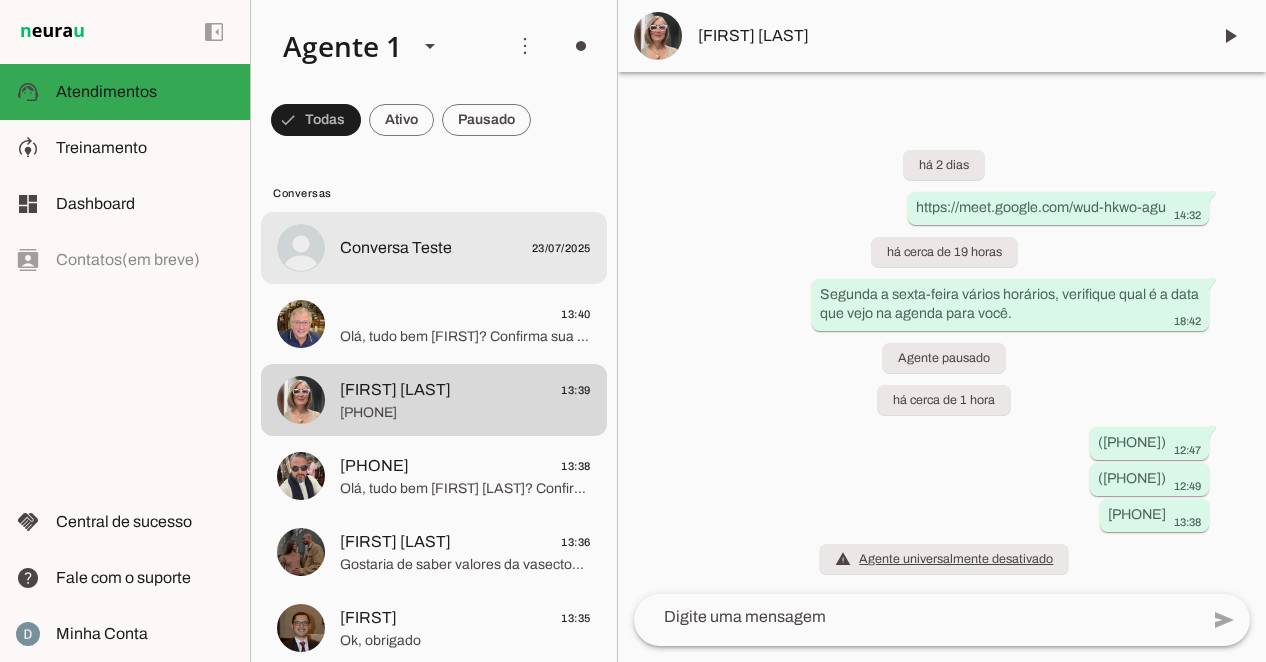 click on "Conversa Teste" 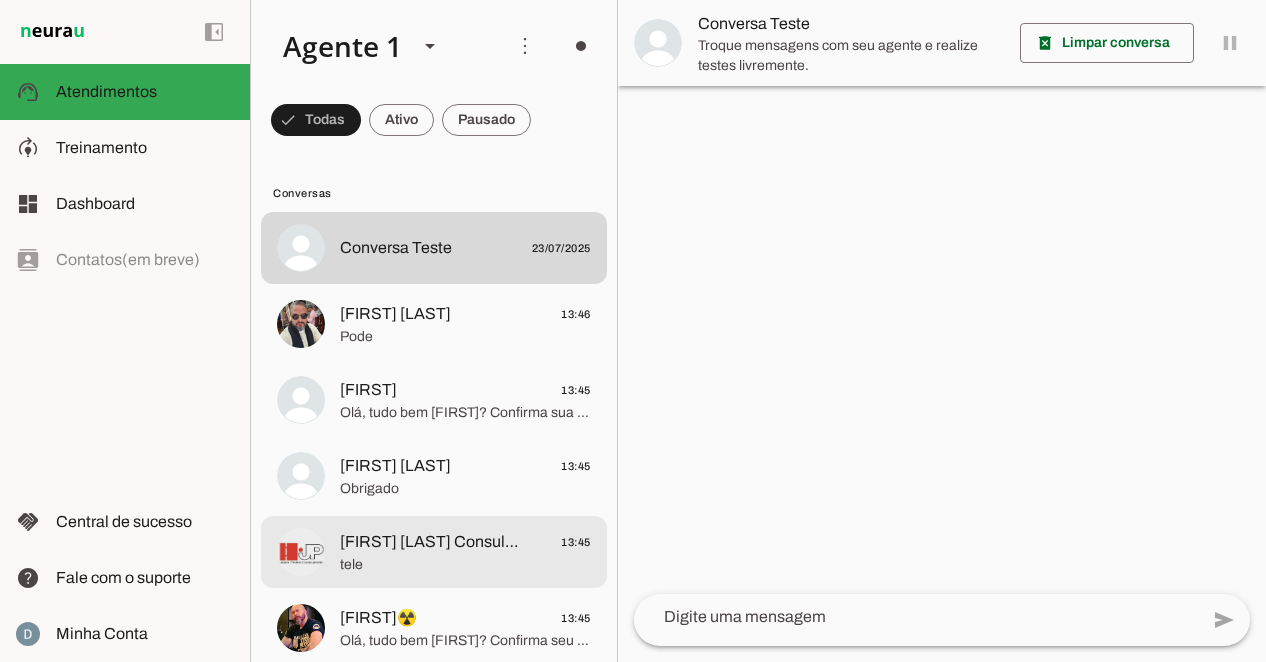 click on "[FIRST] [LAST] Consultoria" 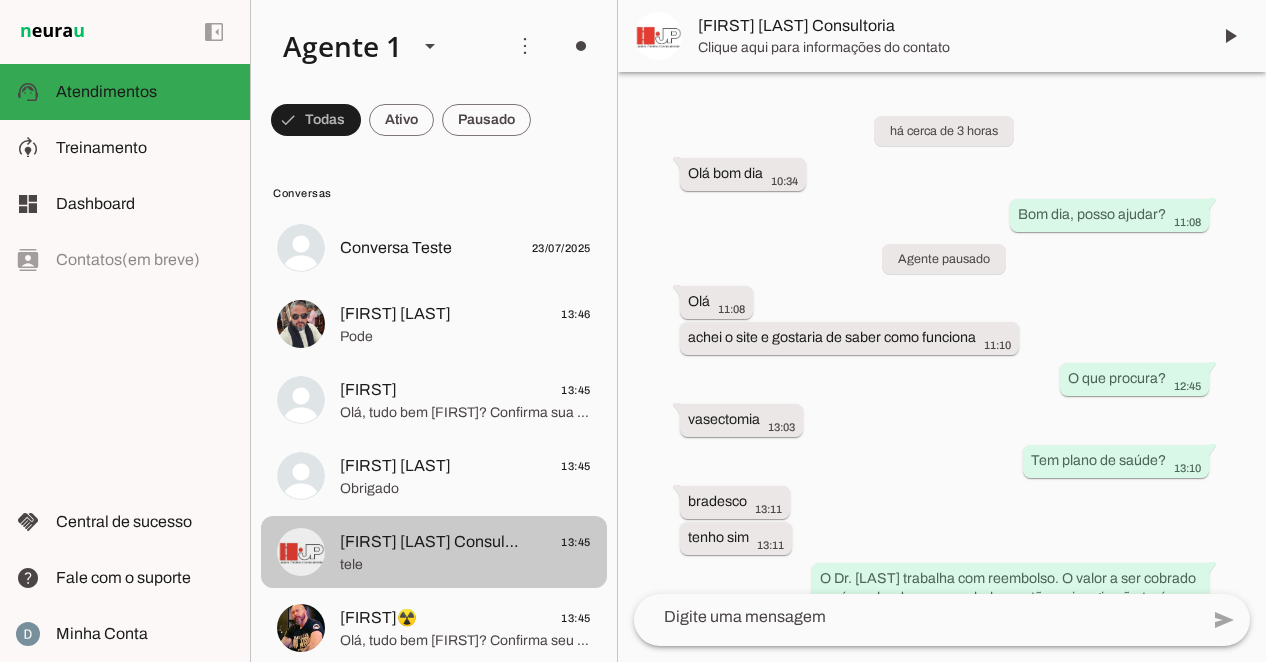 scroll, scrollTop: 936, scrollLeft: 0, axis: vertical 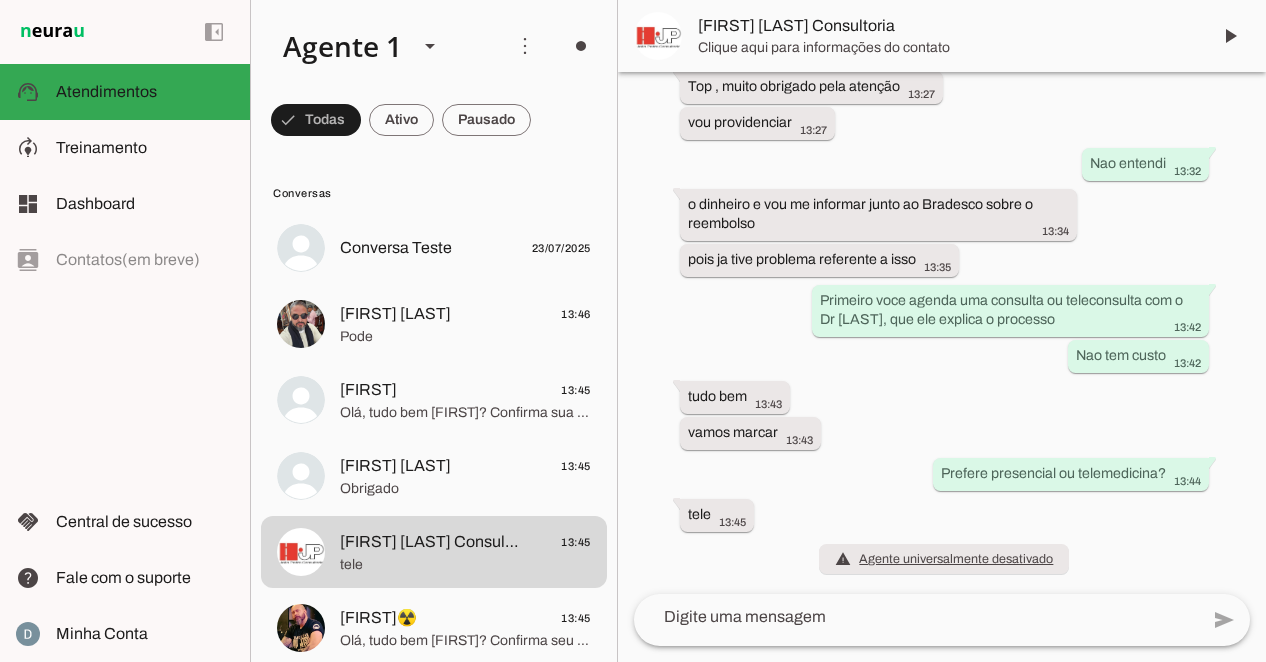 type 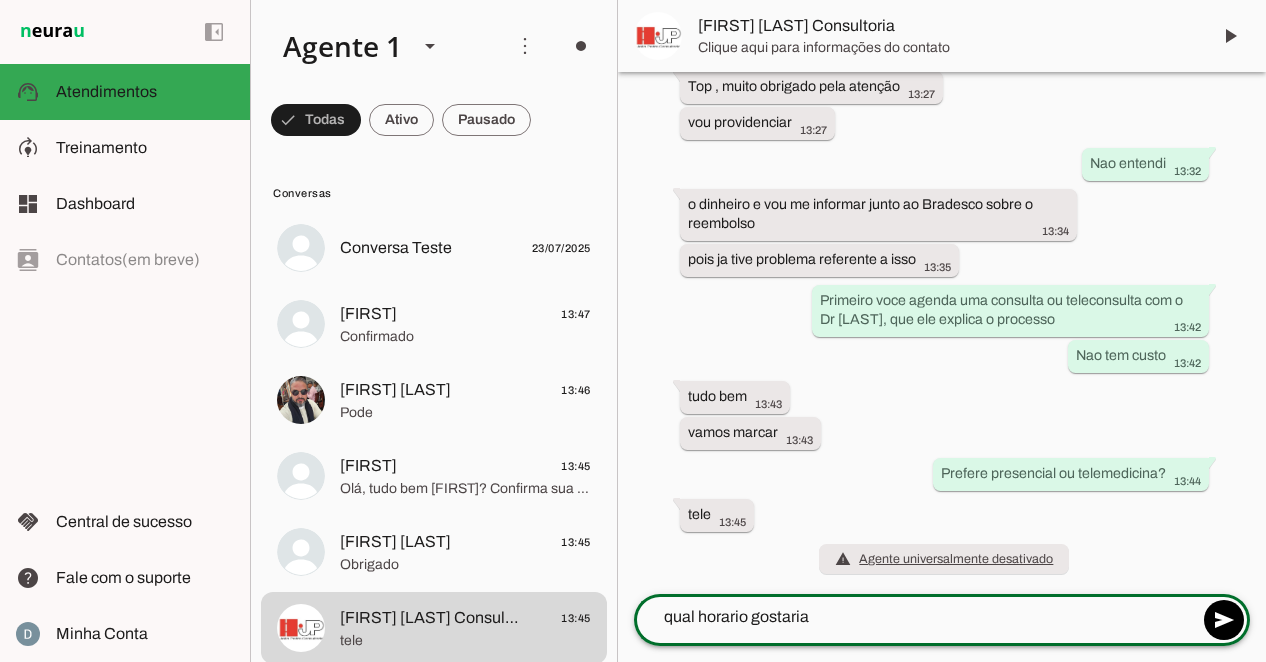 type on "qual horario gostaria?" 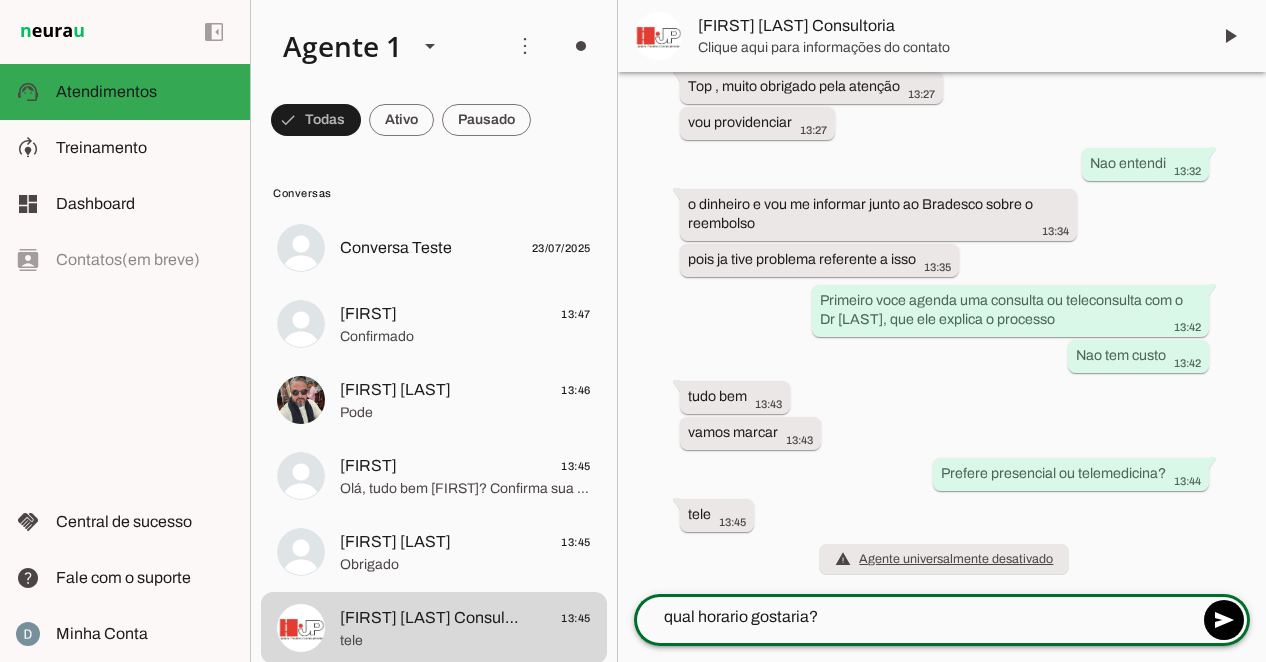 type 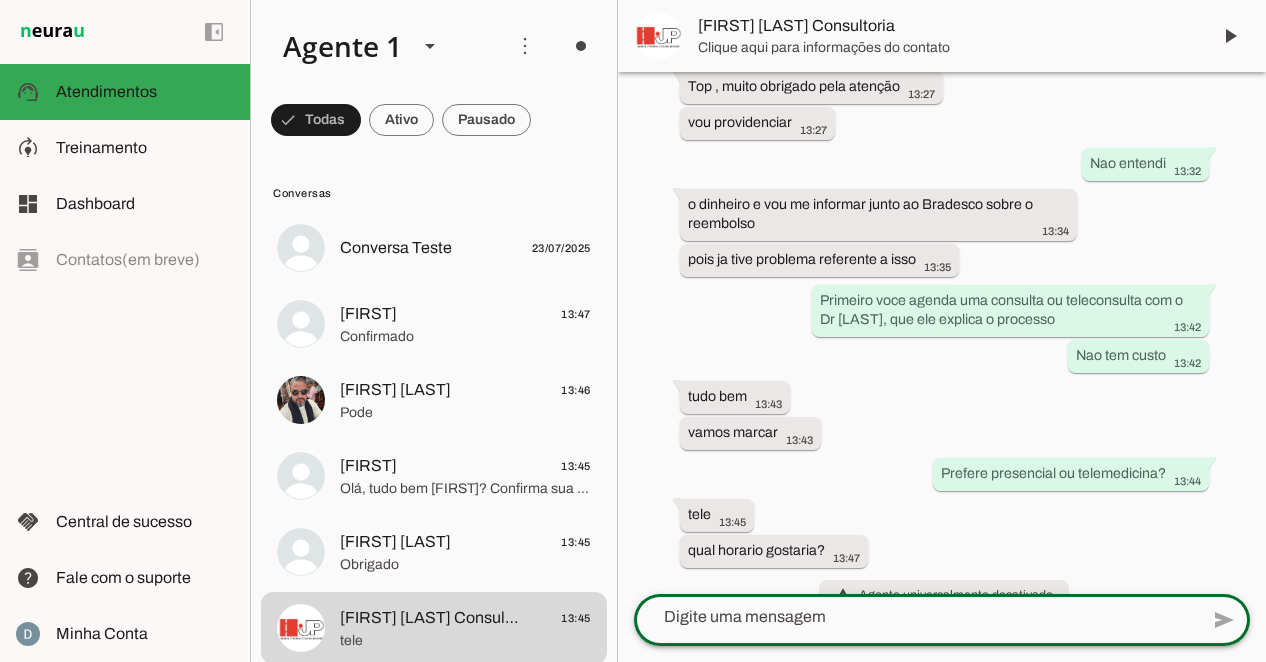 scroll, scrollTop: 972, scrollLeft: 0, axis: vertical 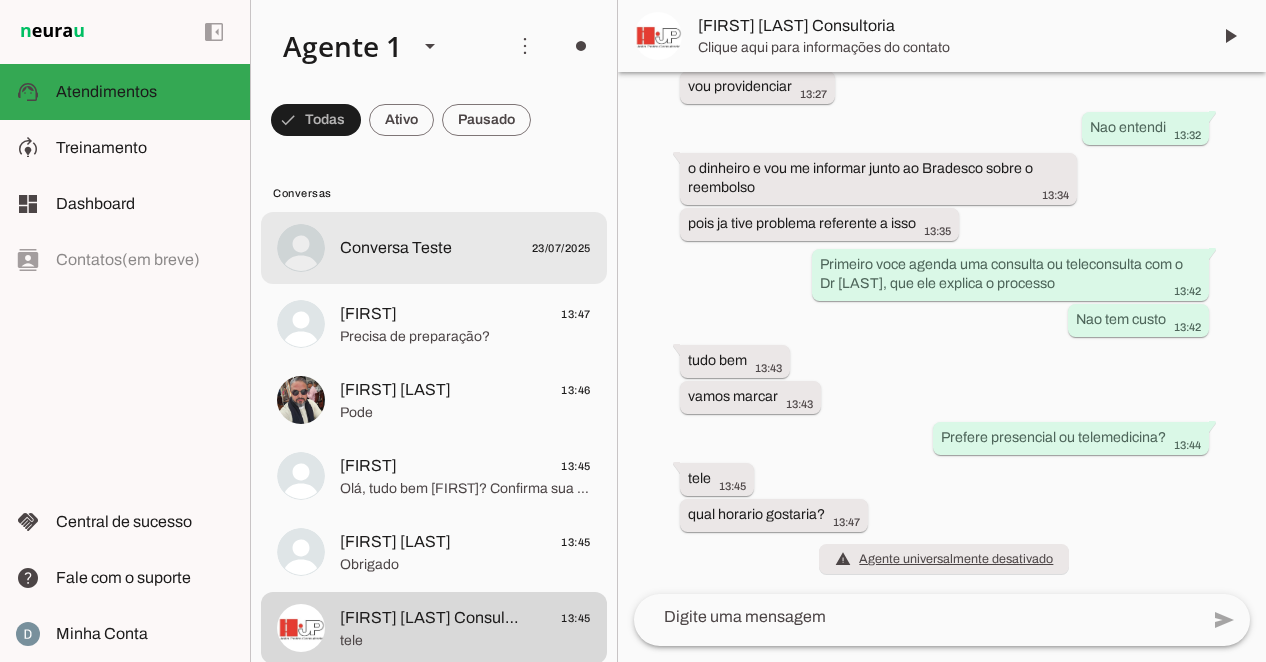 click on "Conversa Teste" 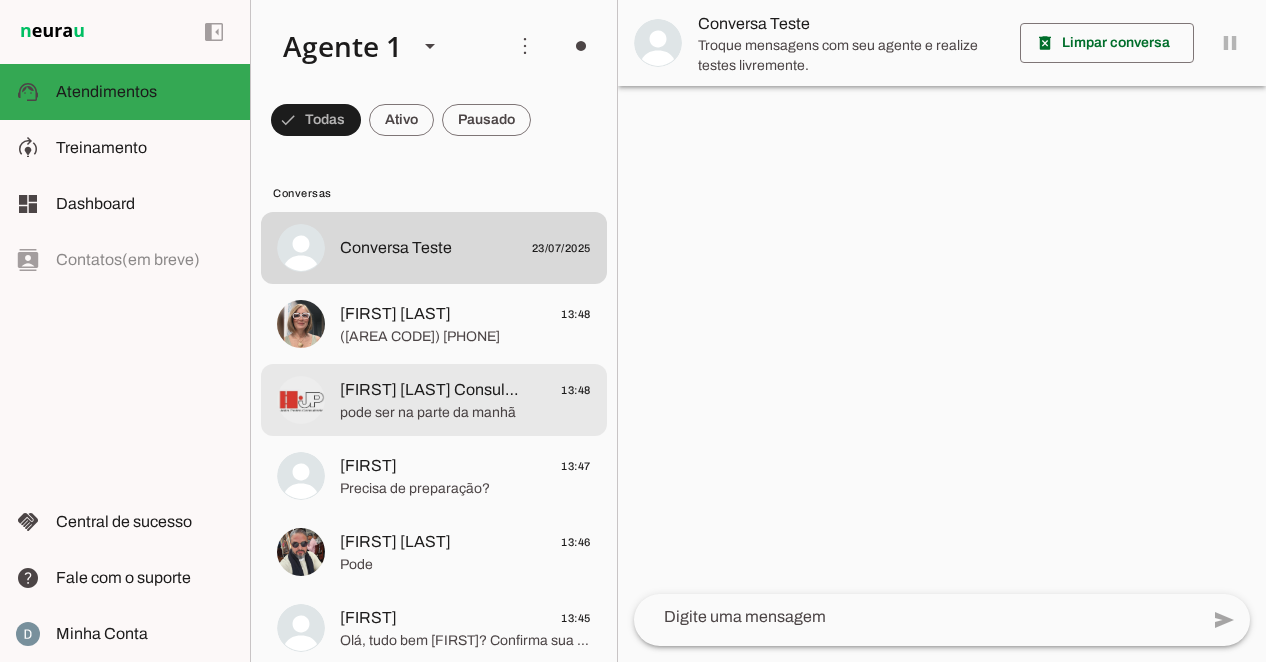 click on "pode ser na parte da manhã" 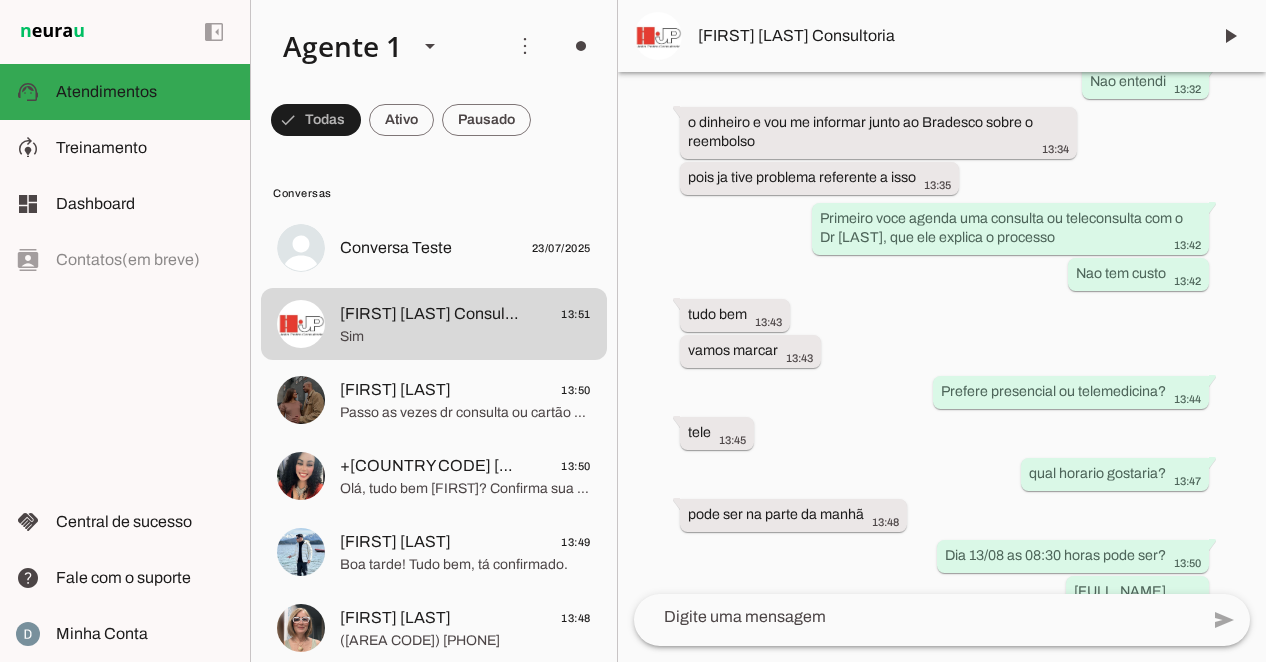 scroll, scrollTop: 1172, scrollLeft: 0, axis: vertical 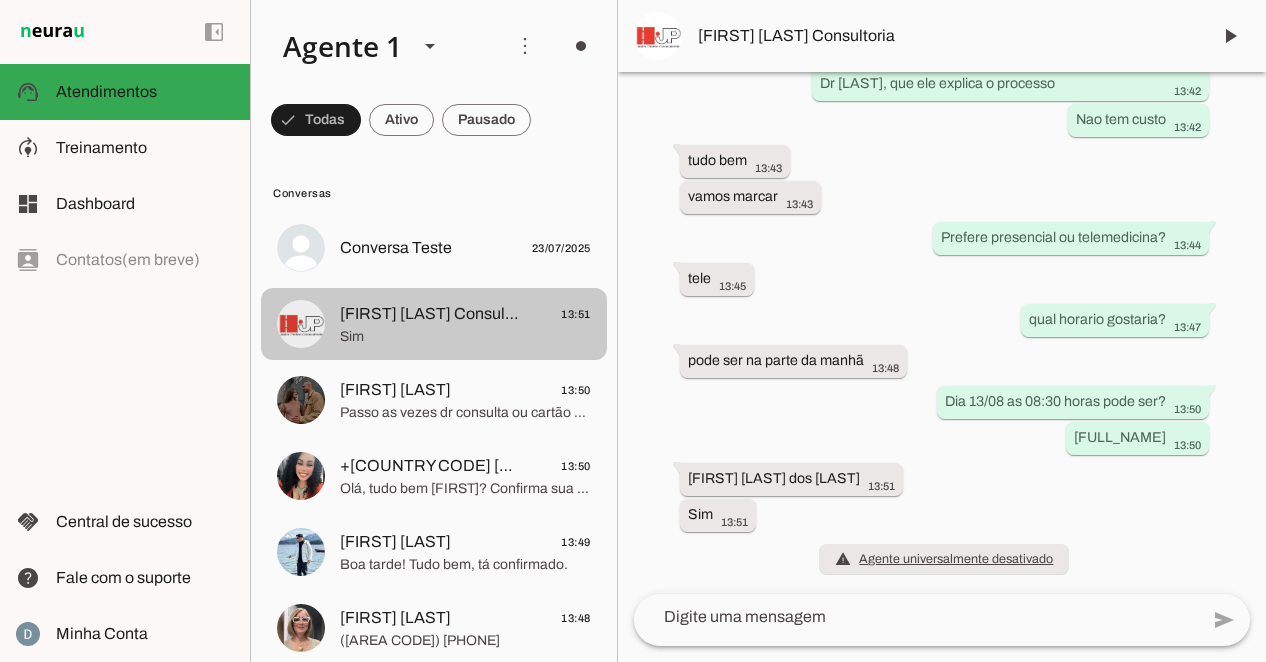 click on "Sim" 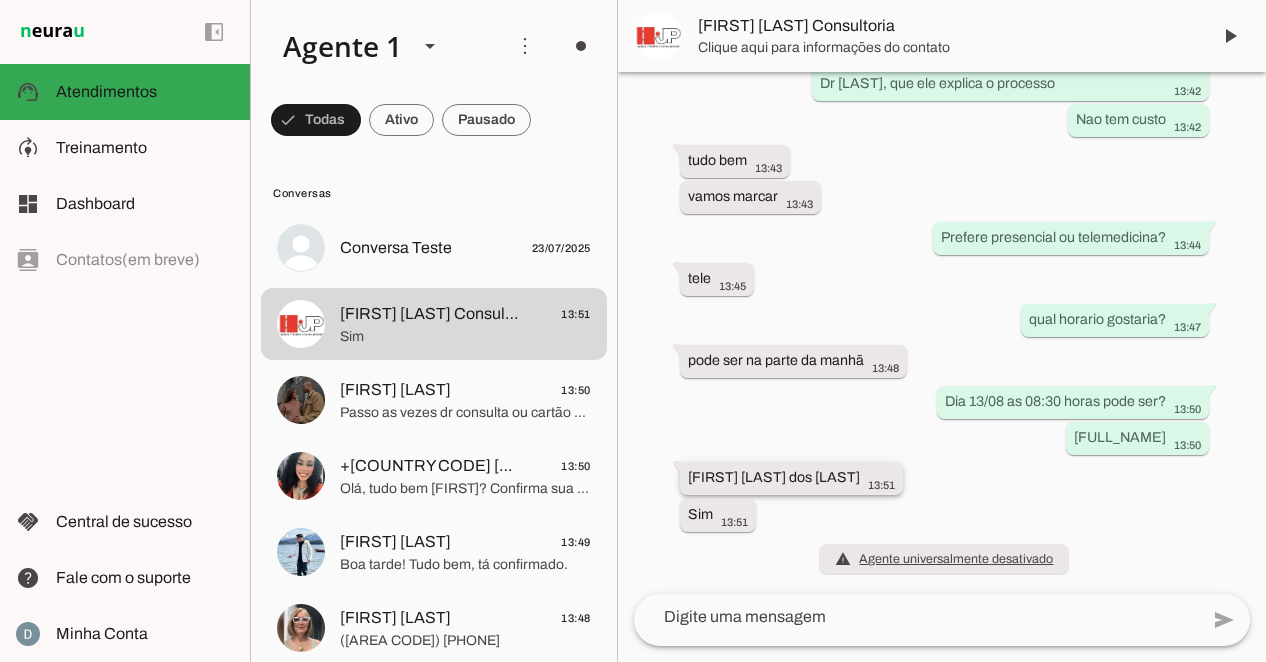 drag, startPoint x: 682, startPoint y: 468, endPoint x: 862, endPoint y: 466, distance: 180.01111 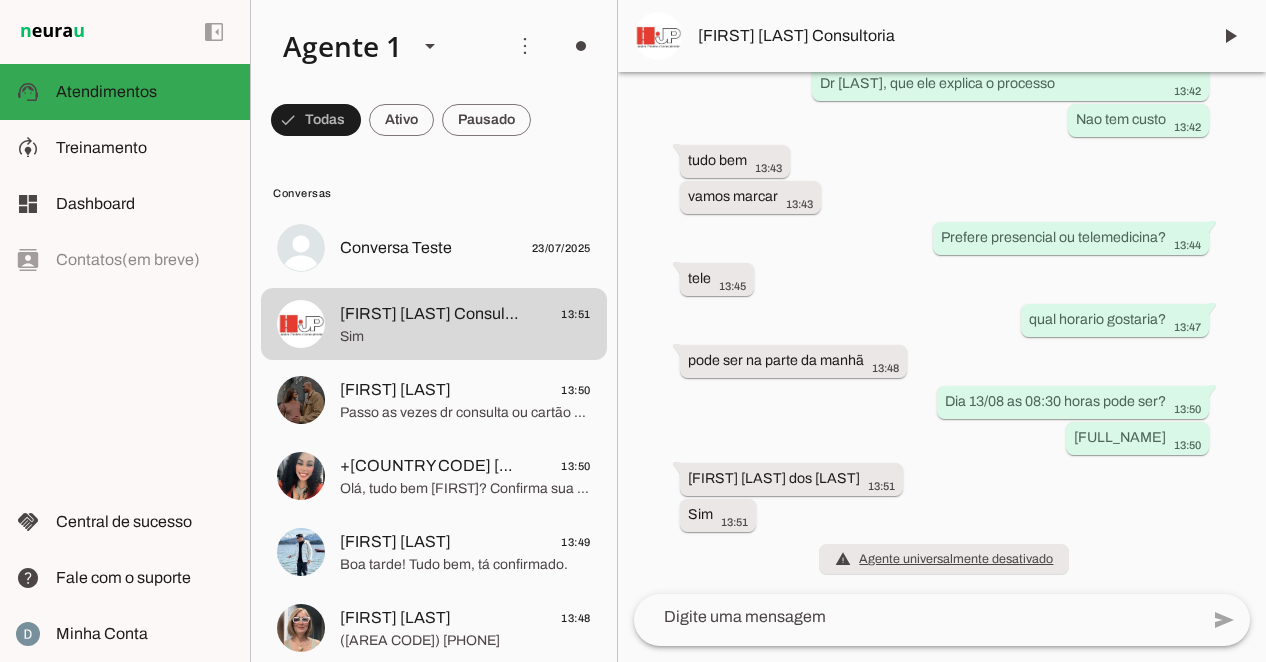 click on "há cerca de 3 horas
Olá bom dia 10:34
Bom dia, posso ajudar? 11:08
Agente pausado
Olá 11:08
achei o site e gostaria de saber como funciona 11:10
O que procura? 12:45
vasectomia 13:03
Tem plano de saúde? 13:10
bradesco 13:11
tenho sim 13:11
13:16
e se fosse no particular 13:17
pois o processo de reembolso é demorado 13:17
13:25
Top , muito obrigado pela atenção 13:27" at bounding box center [942, 333] 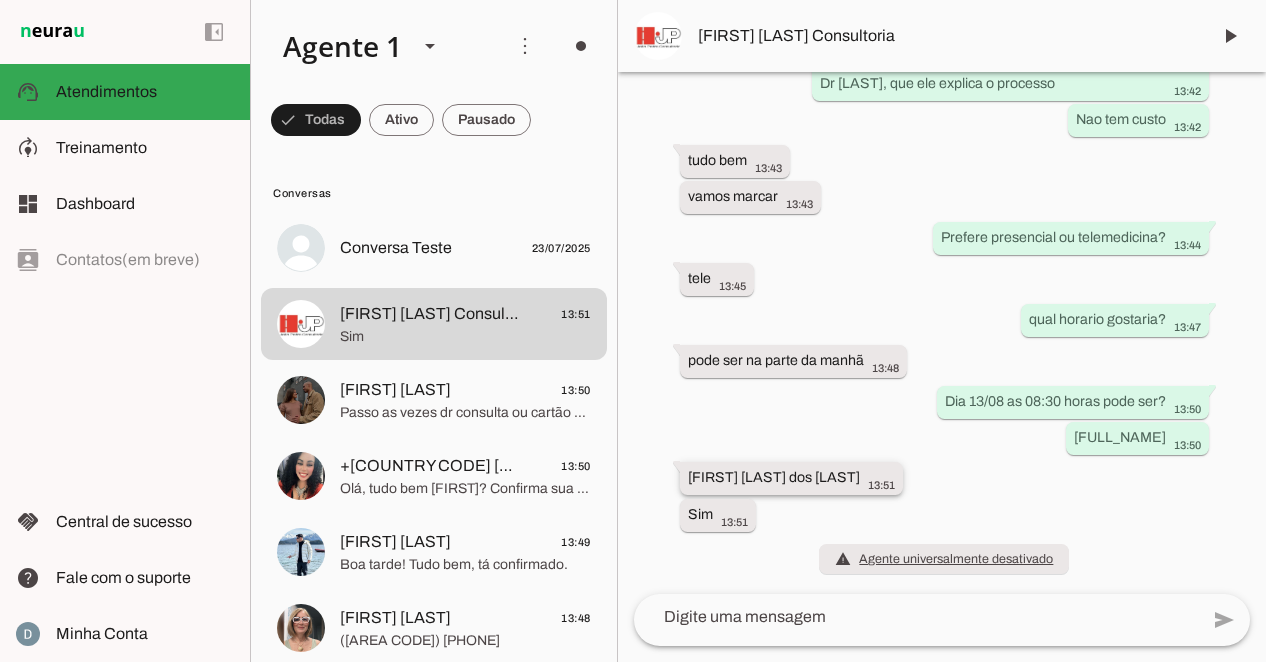 drag, startPoint x: 684, startPoint y: 470, endPoint x: 850, endPoint y: 468, distance: 166.01205 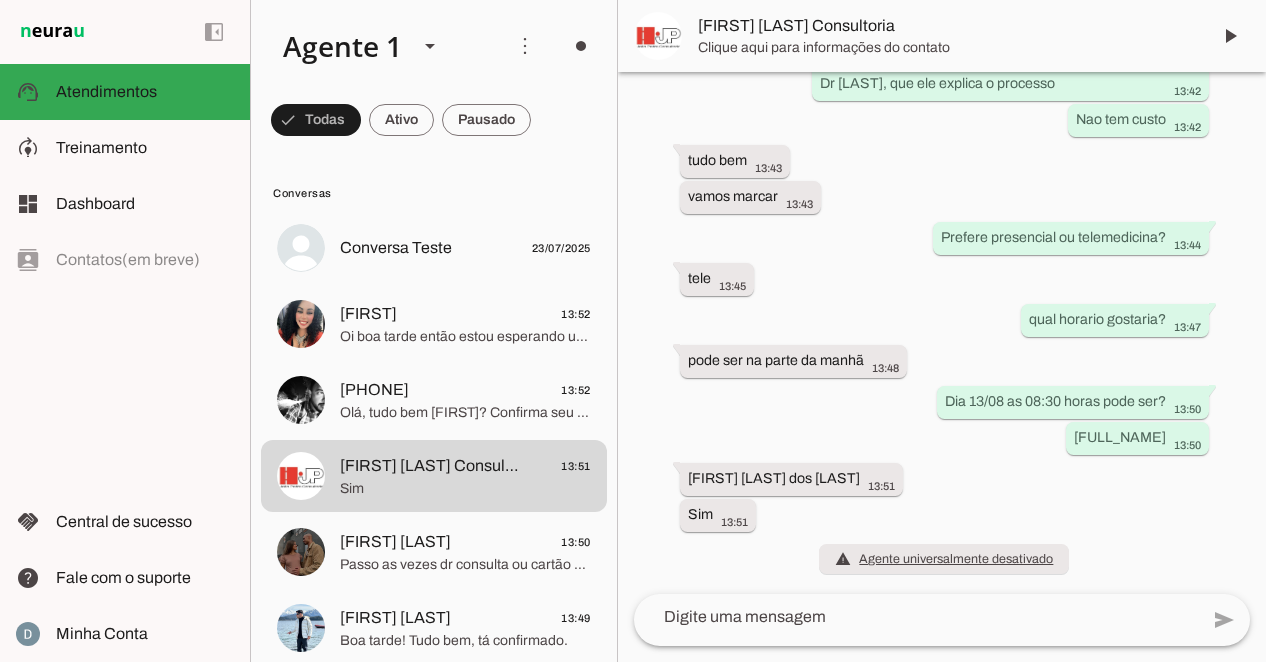 click on "[FIRST] [LAST] Consultoria" at bounding box center [946, 26] 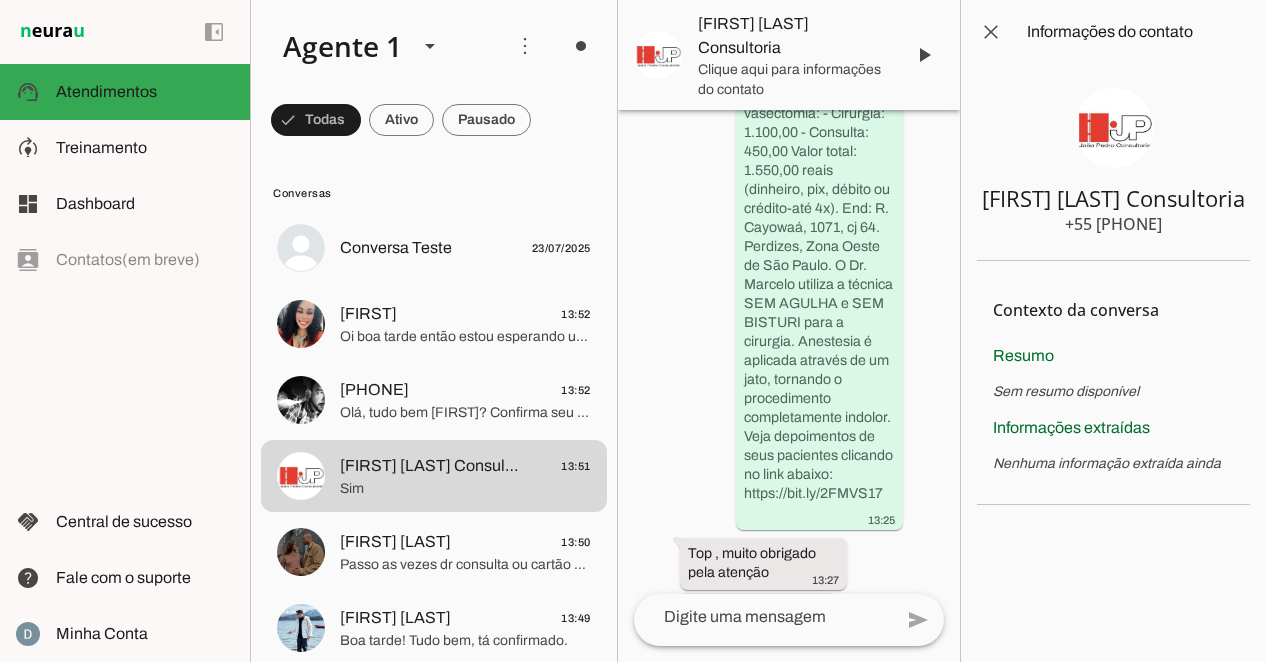 scroll, scrollTop: 2105, scrollLeft: 0, axis: vertical 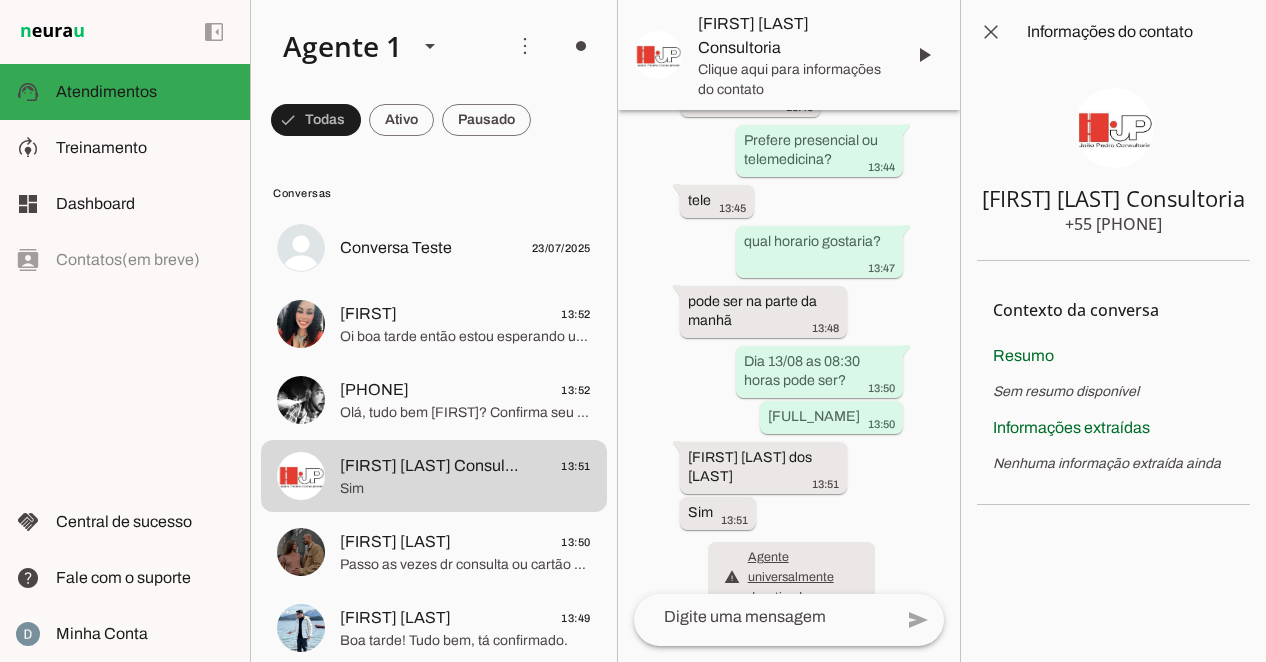 drag, startPoint x: 1074, startPoint y: 223, endPoint x: 1188, endPoint y: 218, distance: 114.1096 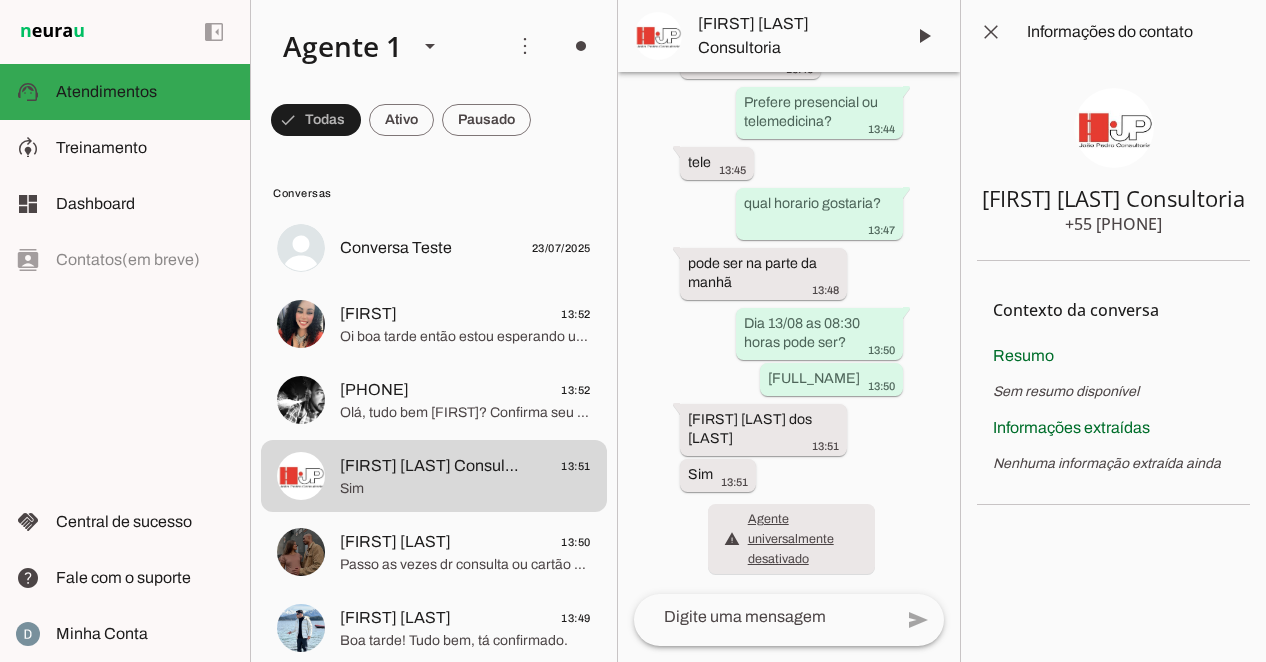 type 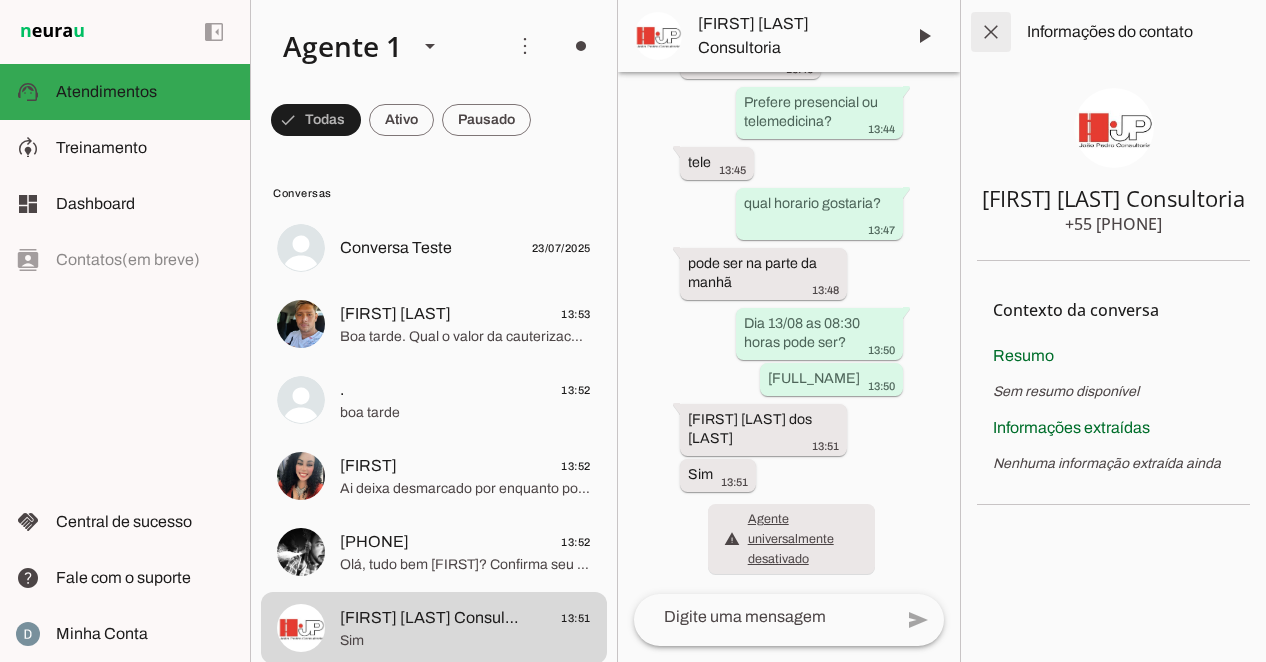 click at bounding box center (991, 32) 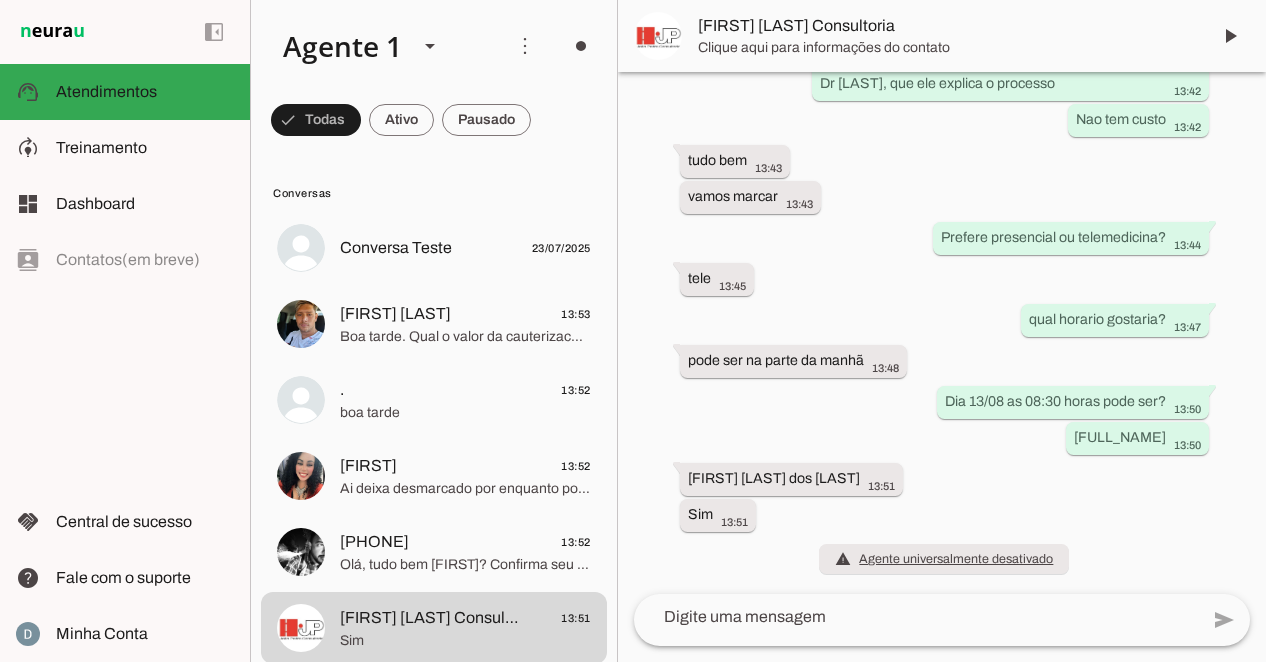 scroll, scrollTop: 1172, scrollLeft: 0, axis: vertical 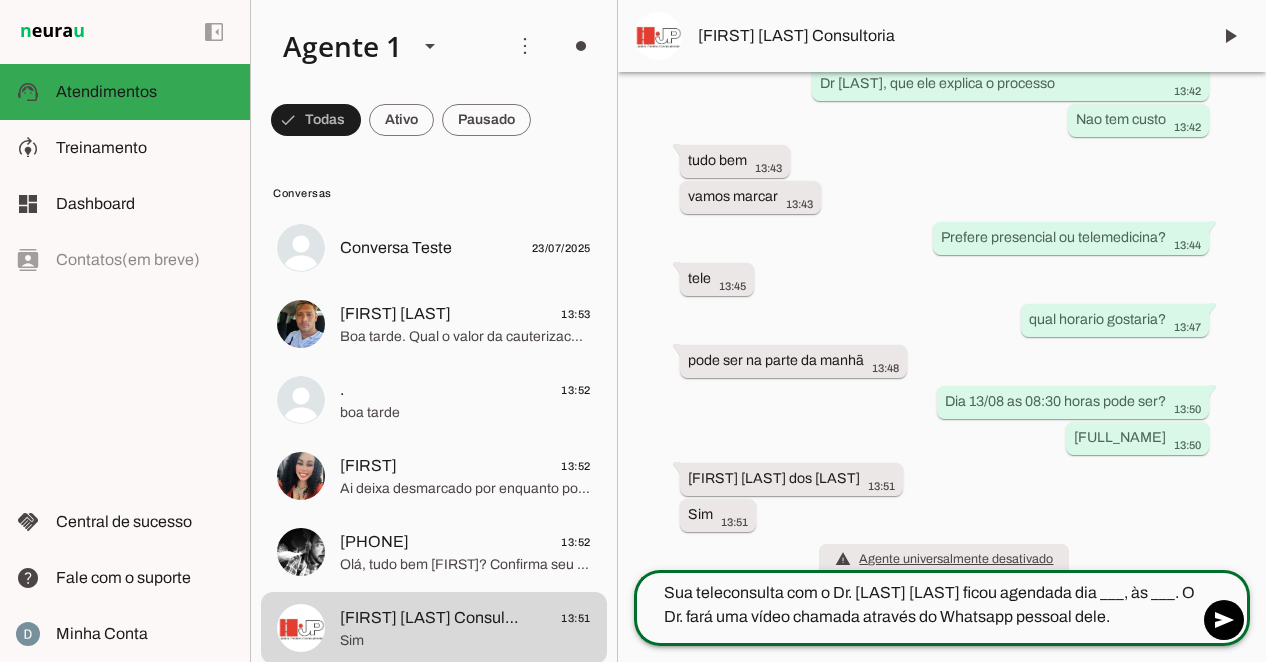 click on "Sua teleconsulta com o Dr. Marcelo Linhares ficou agendada dia ___, às ___. O Dr. fará uma vídeo chamada através do Whatsapp pessoal dele." 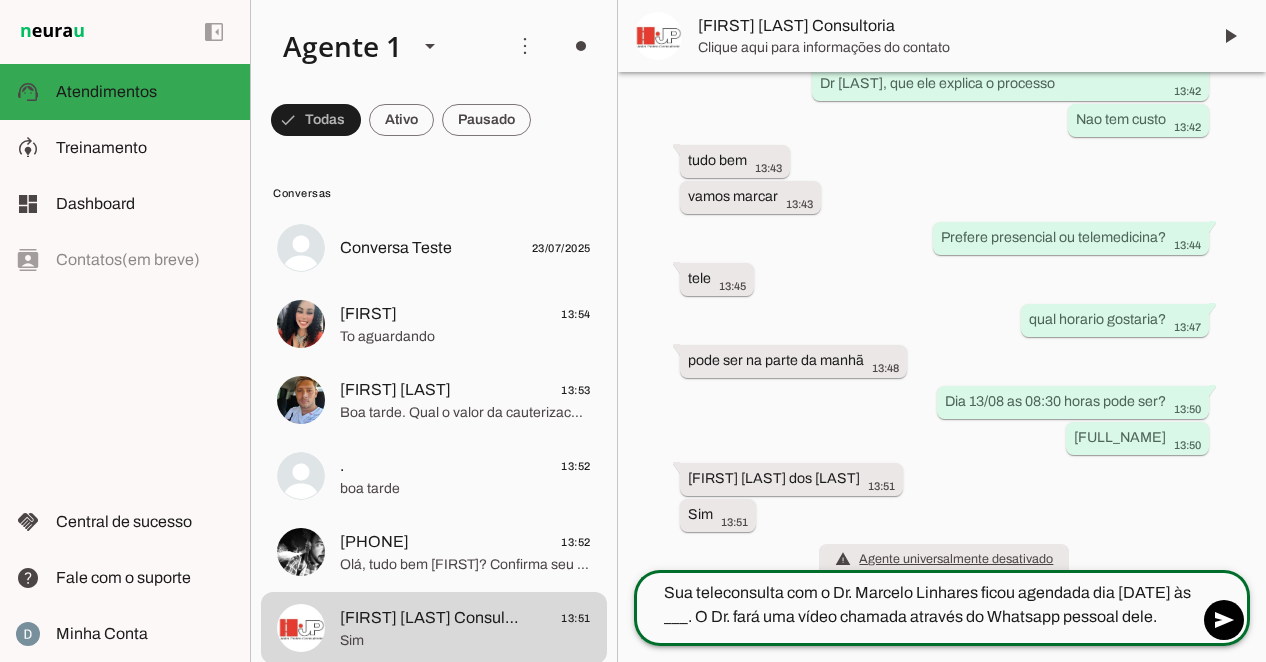 click on "Sua teleconsulta com o Dr. Marcelo Linhares ficou agendada dia 13/08 às ___. O Dr. fará uma vídeo chamada através do Whatsapp pessoal dele." 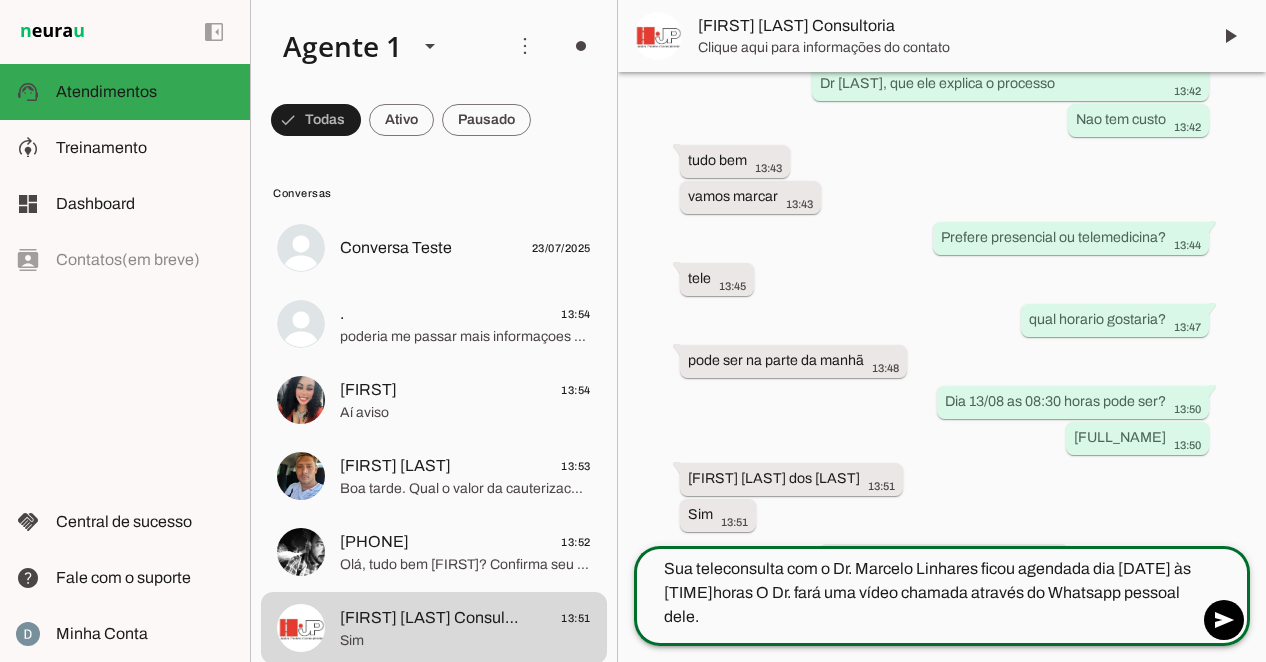 type on "Sua teleconsulta com o Dr. Marcelo Linhares ficou agendada dia 13/08 às 08:30horas. O Dr. fará uma vídeo chamada através do Whatsapp pessoal dele." 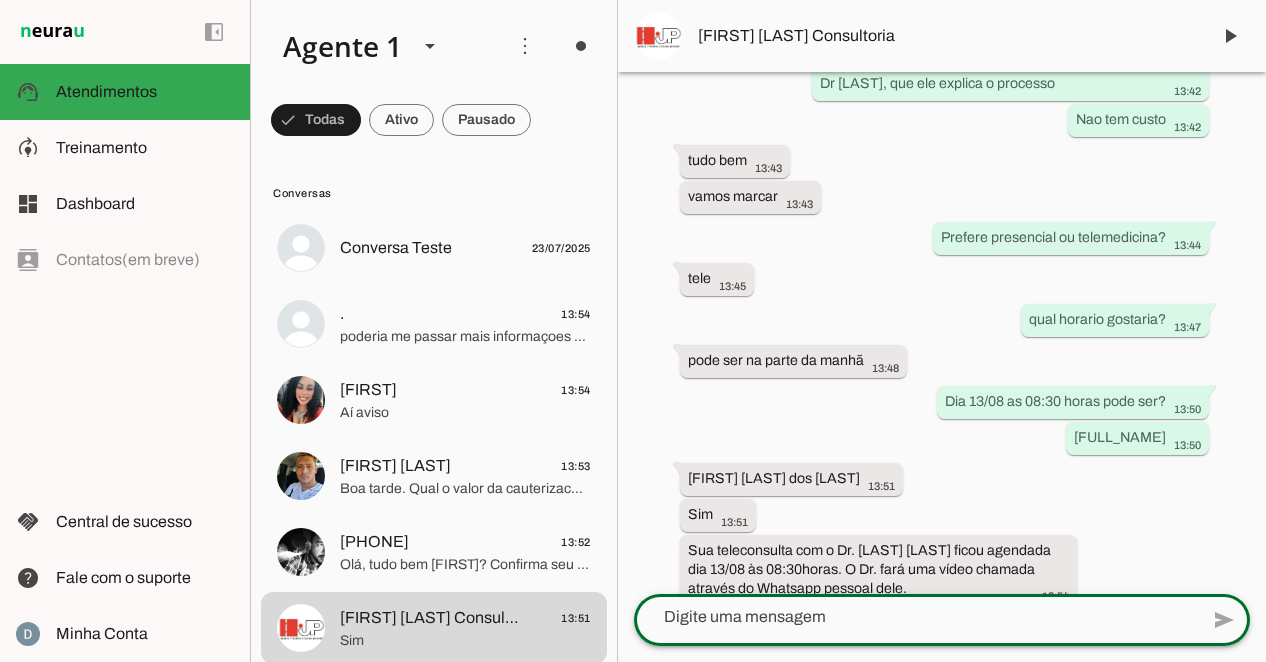 scroll, scrollTop: 1246, scrollLeft: 0, axis: vertical 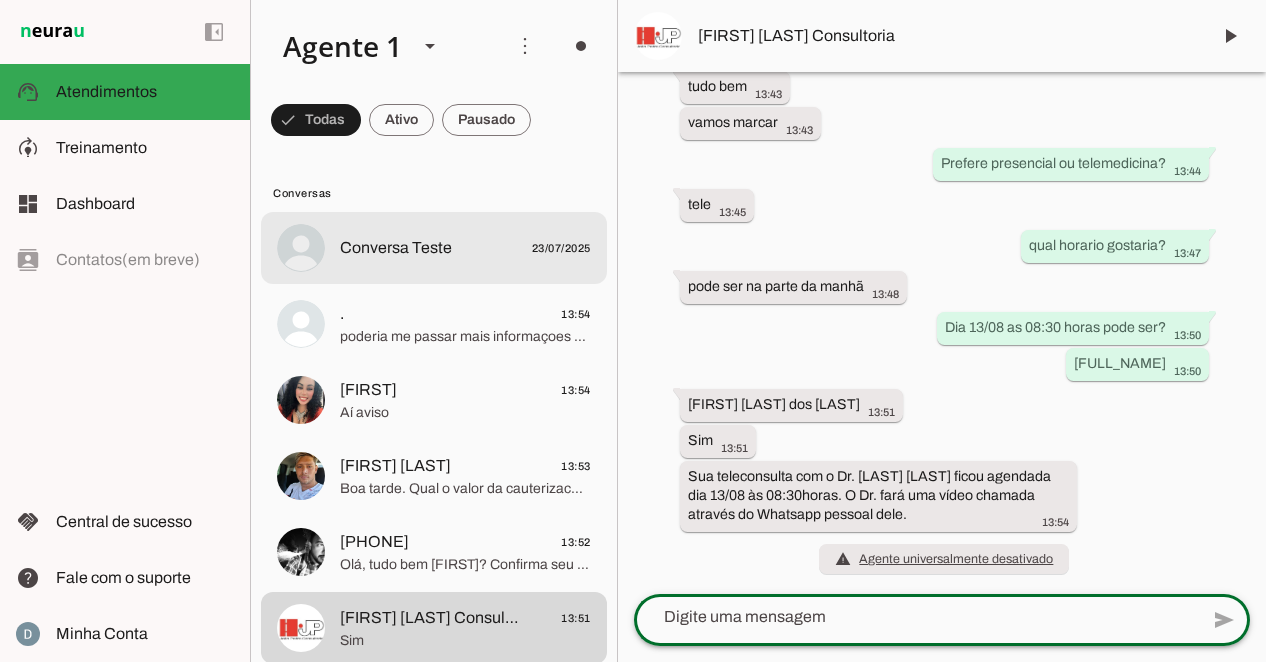 click on "Conversa Teste" 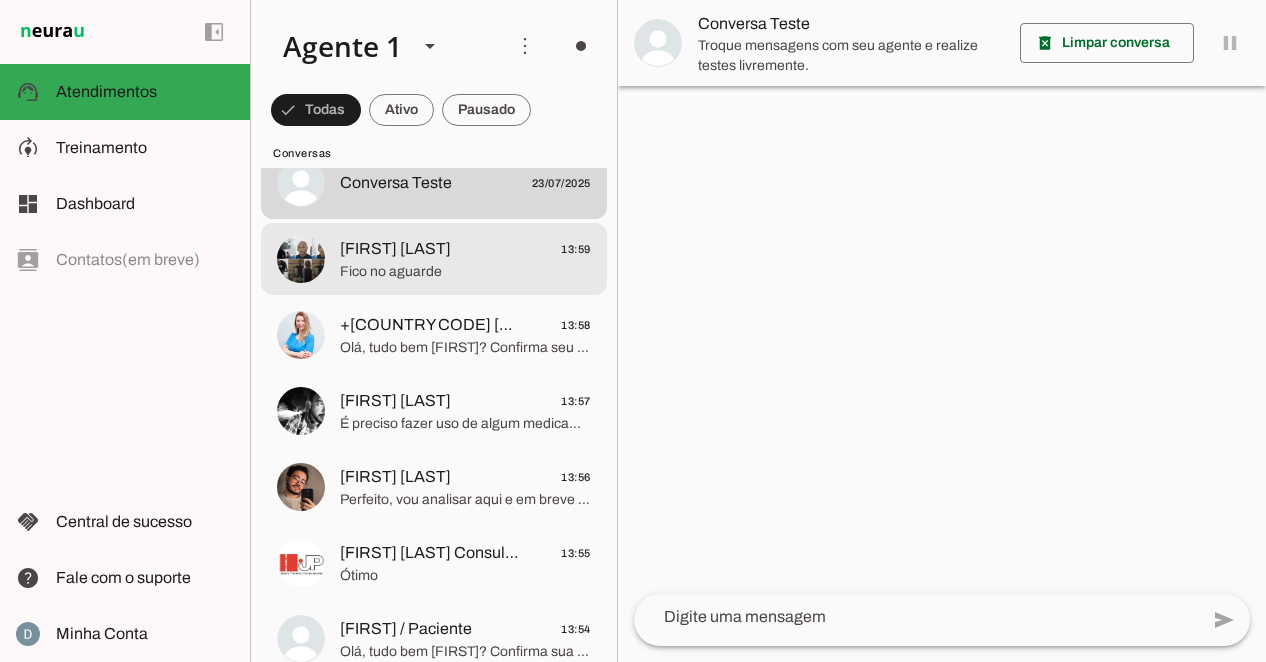 scroll, scrollTop: 68, scrollLeft: 0, axis: vertical 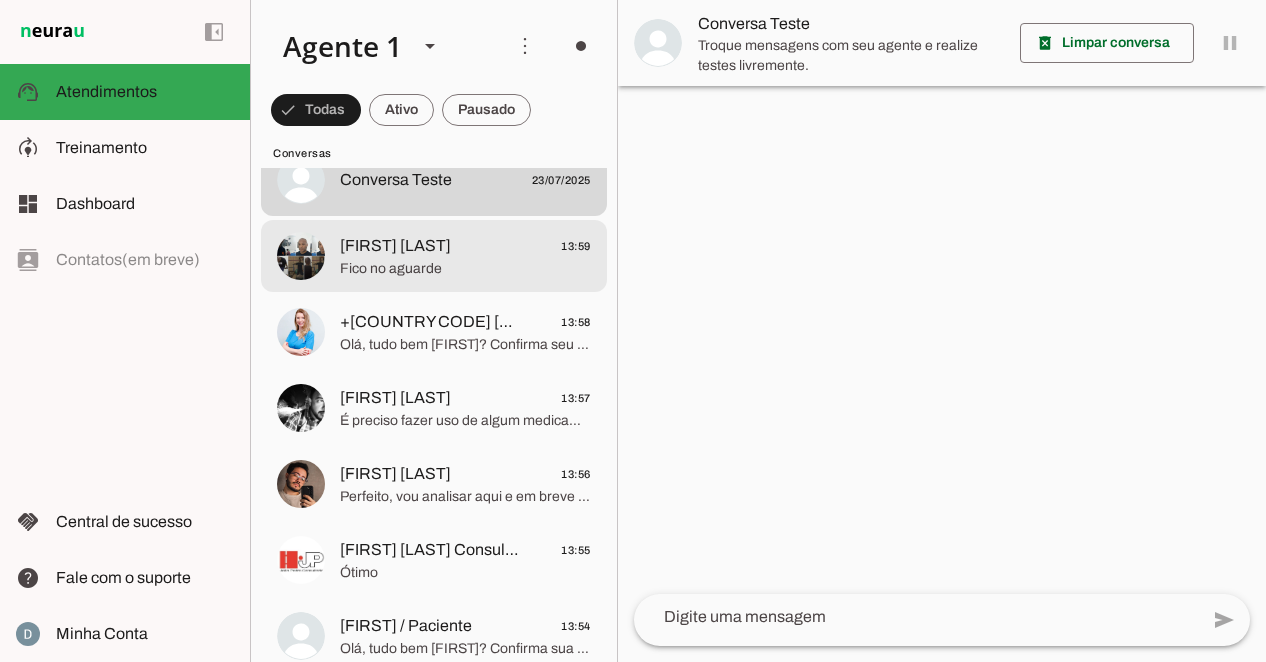 click on "Fico no aguarde" 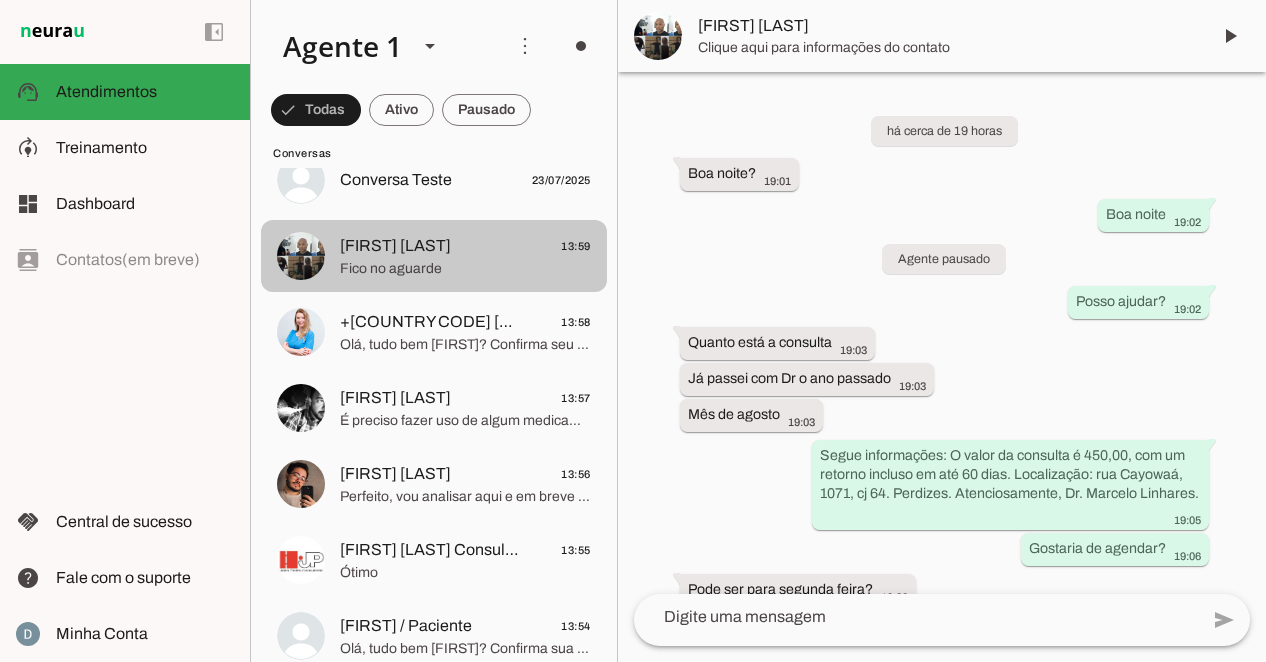 scroll, scrollTop: 779, scrollLeft: 0, axis: vertical 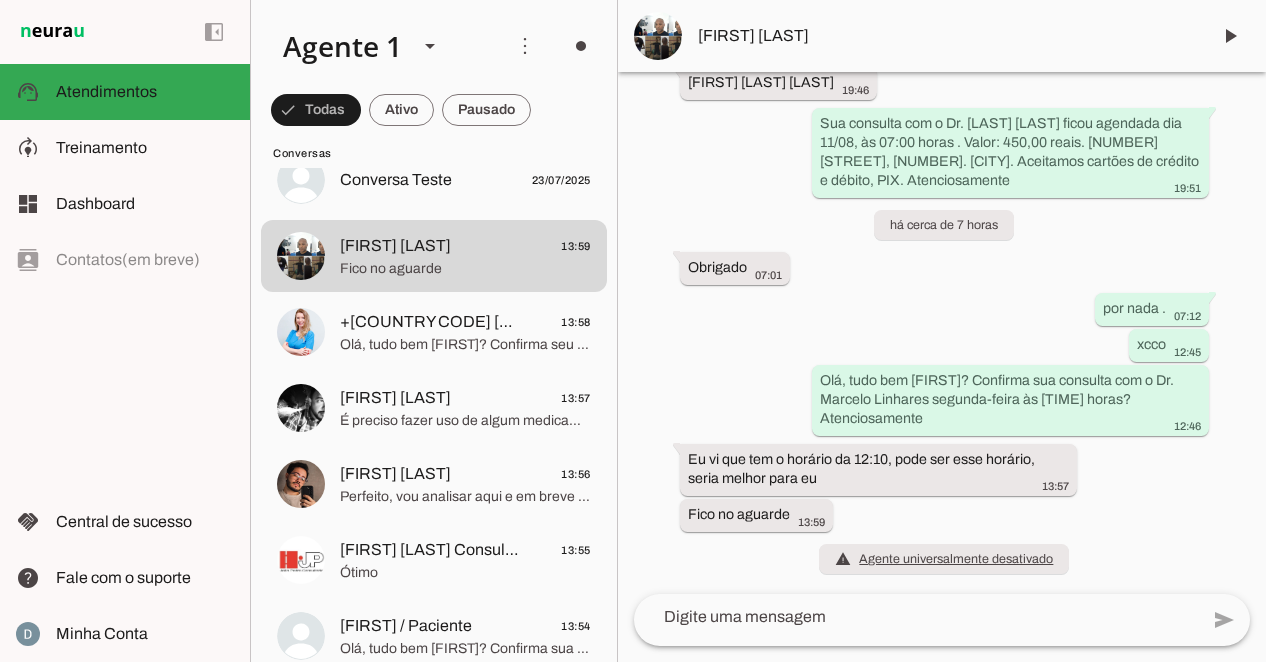 click 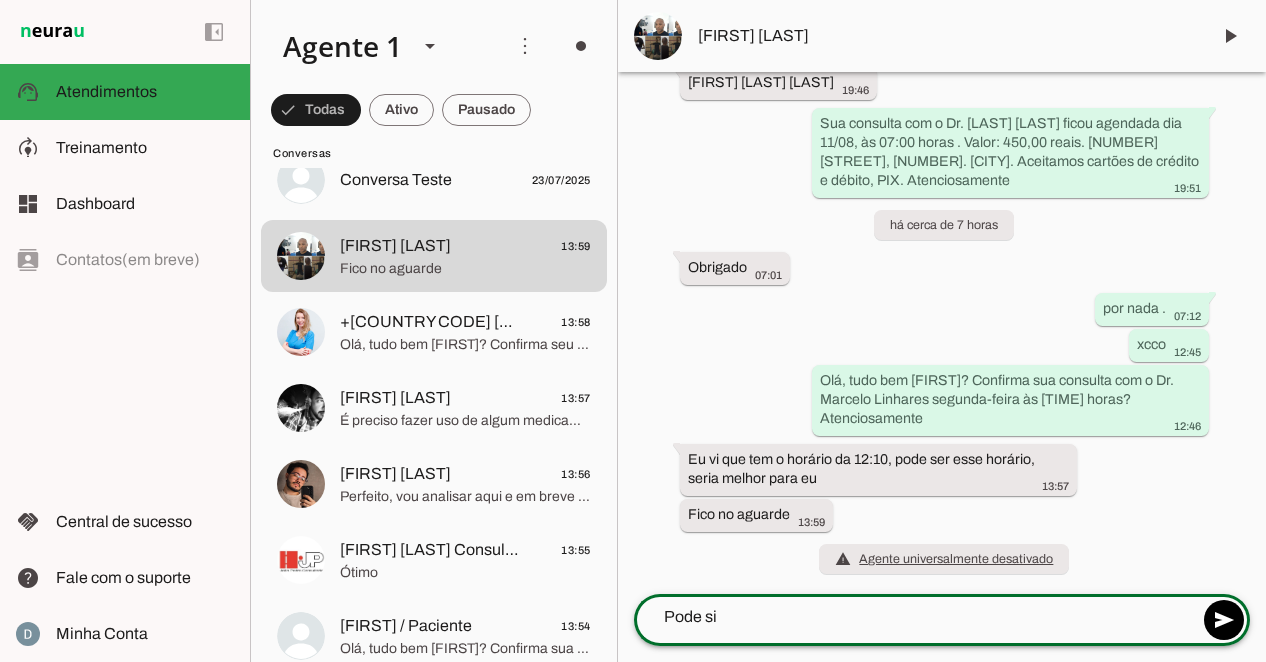 type on "Pode sim" 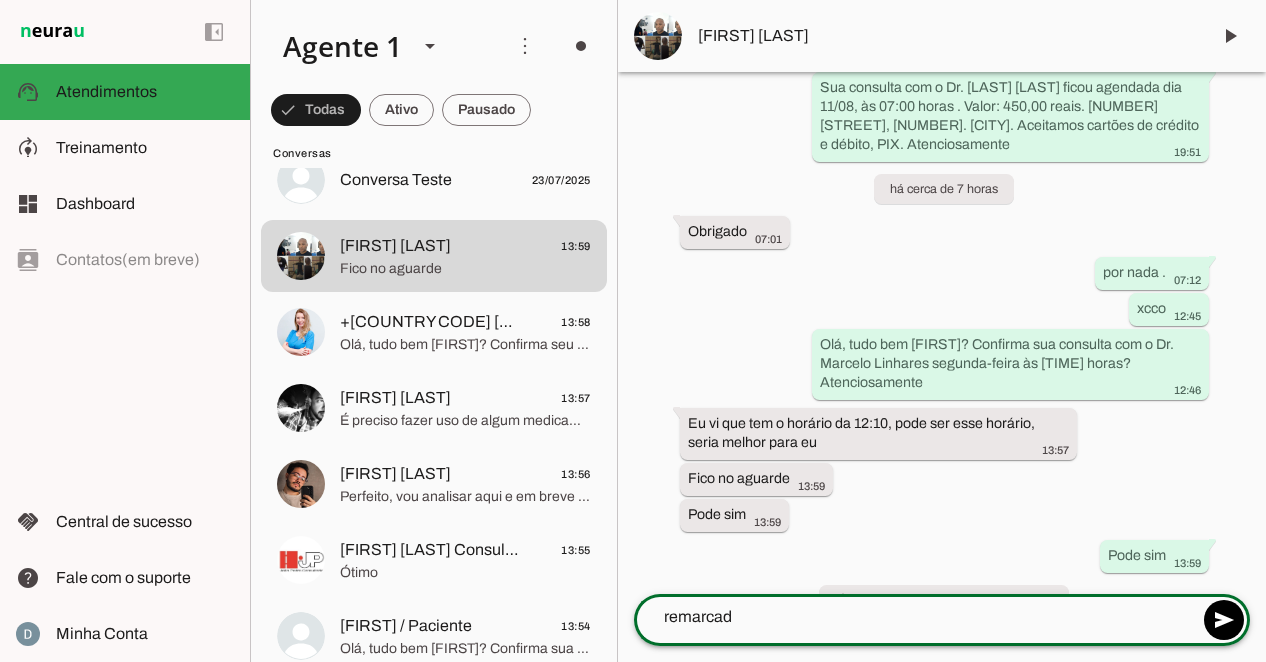 scroll, scrollTop: 820, scrollLeft: 0, axis: vertical 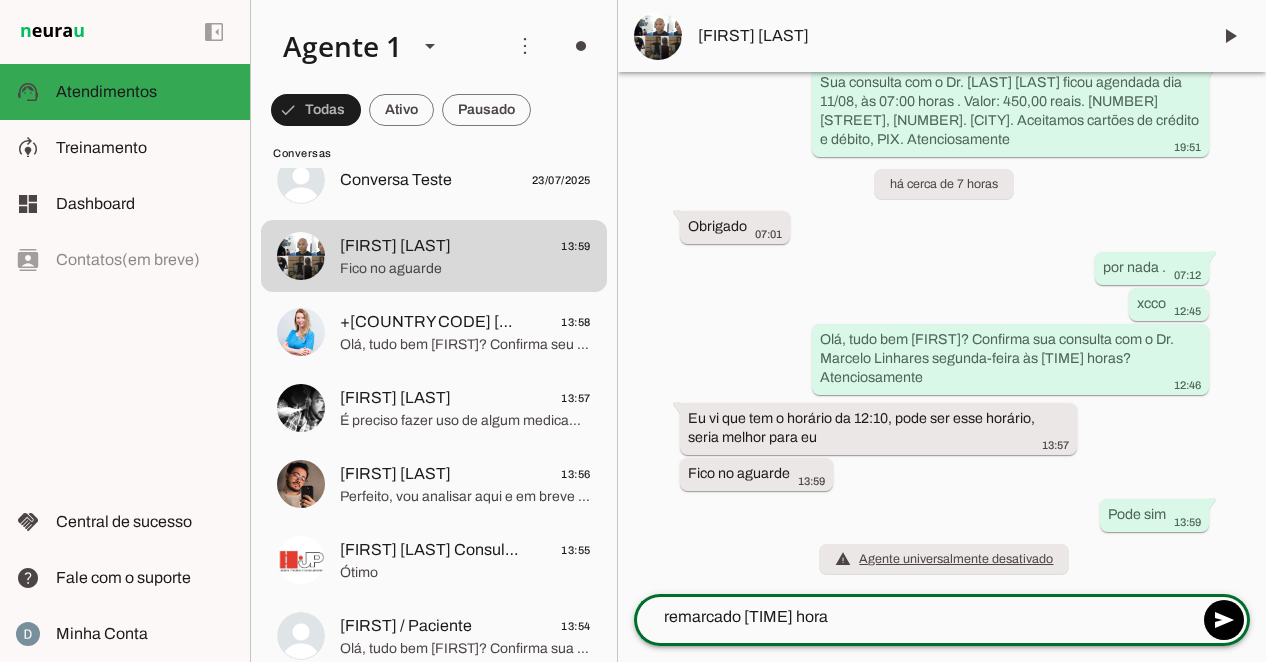 type on "remarcado 12:10 horas" 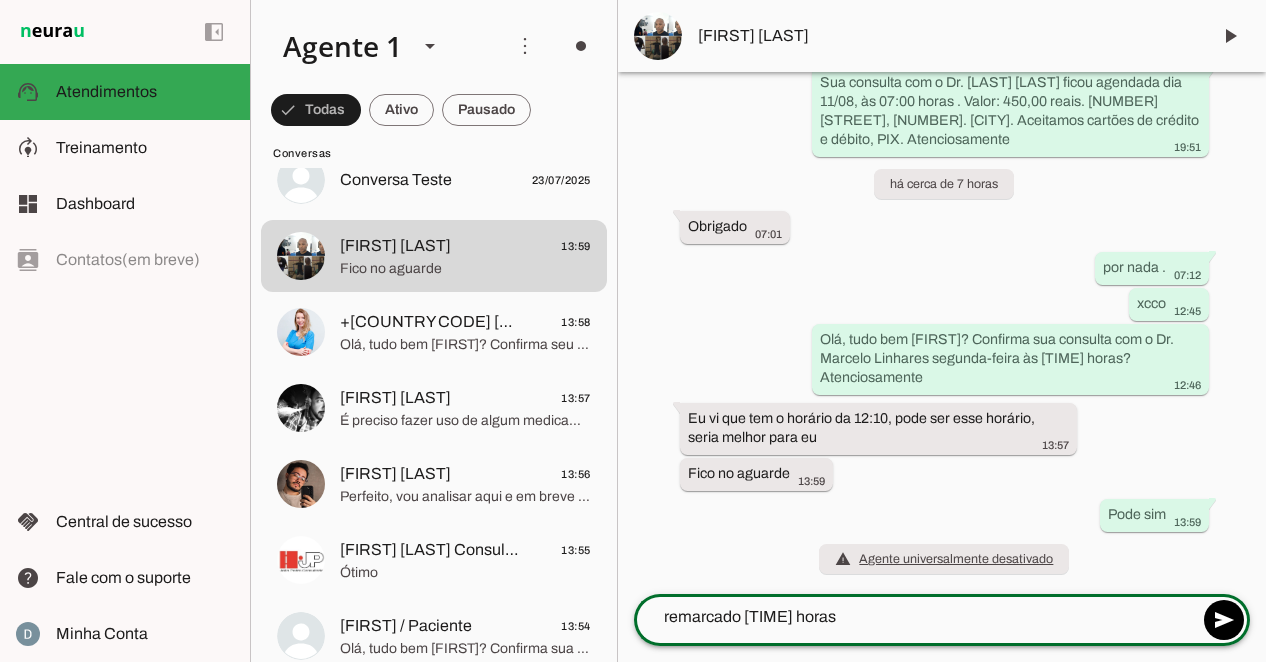 type 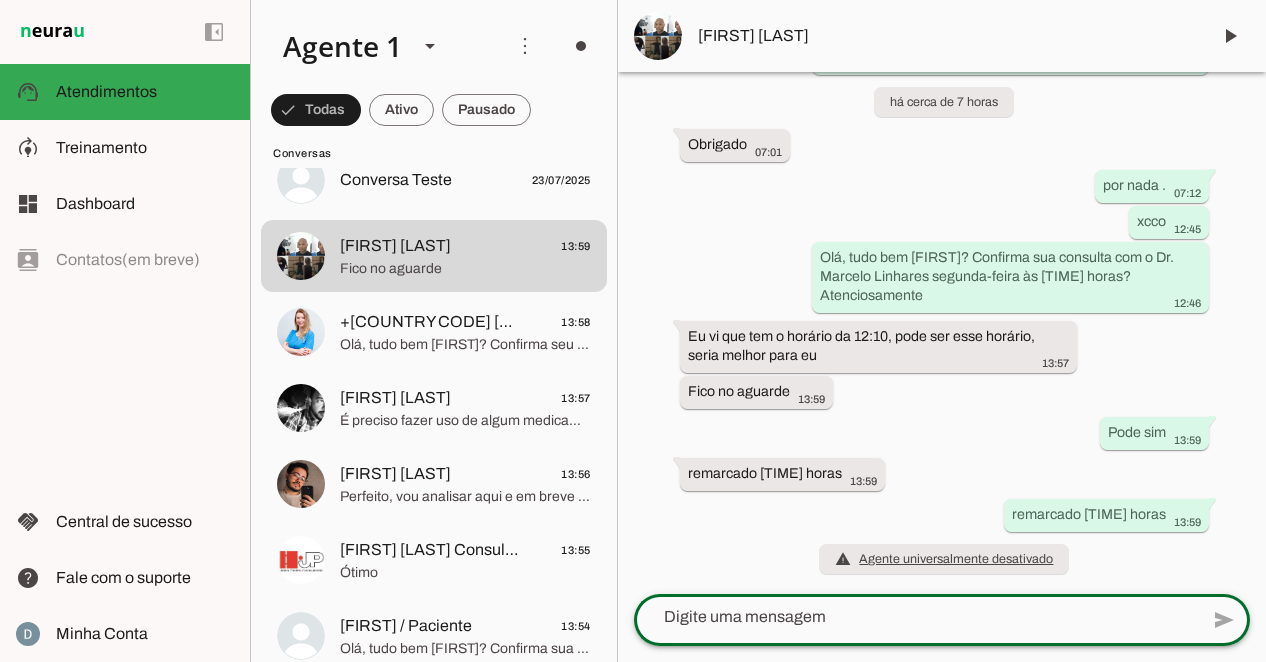 scroll, scrollTop: 856, scrollLeft: 0, axis: vertical 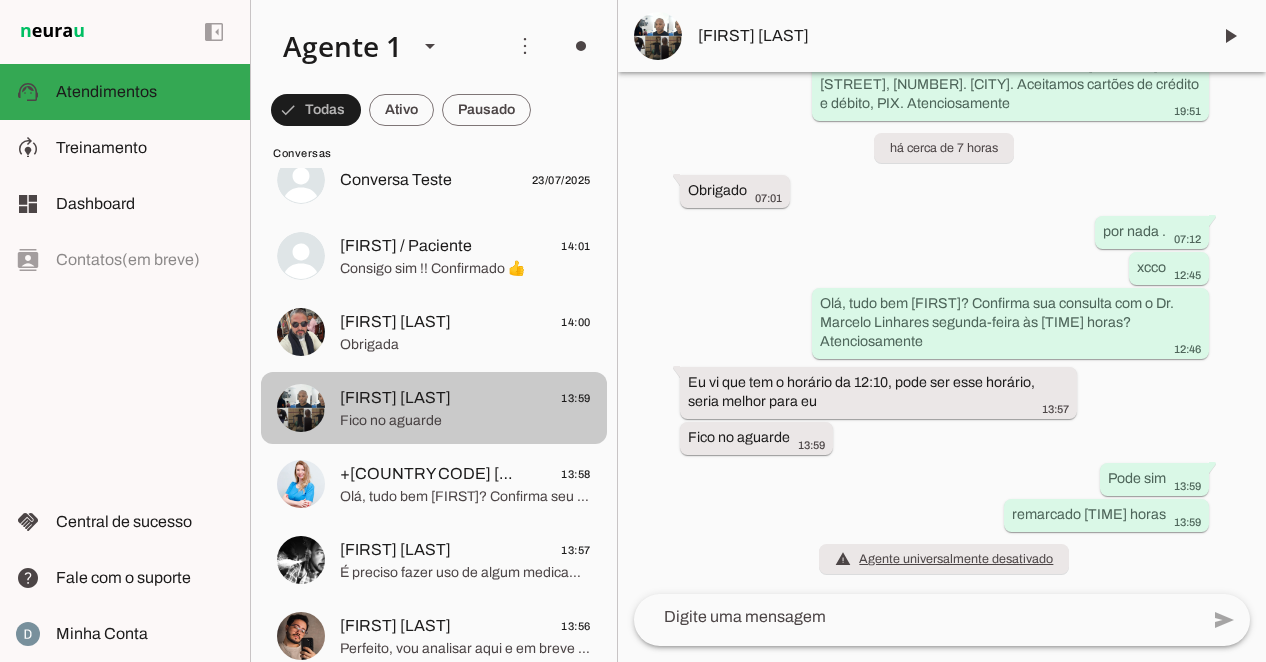 click on "Personal Elias
13:59" 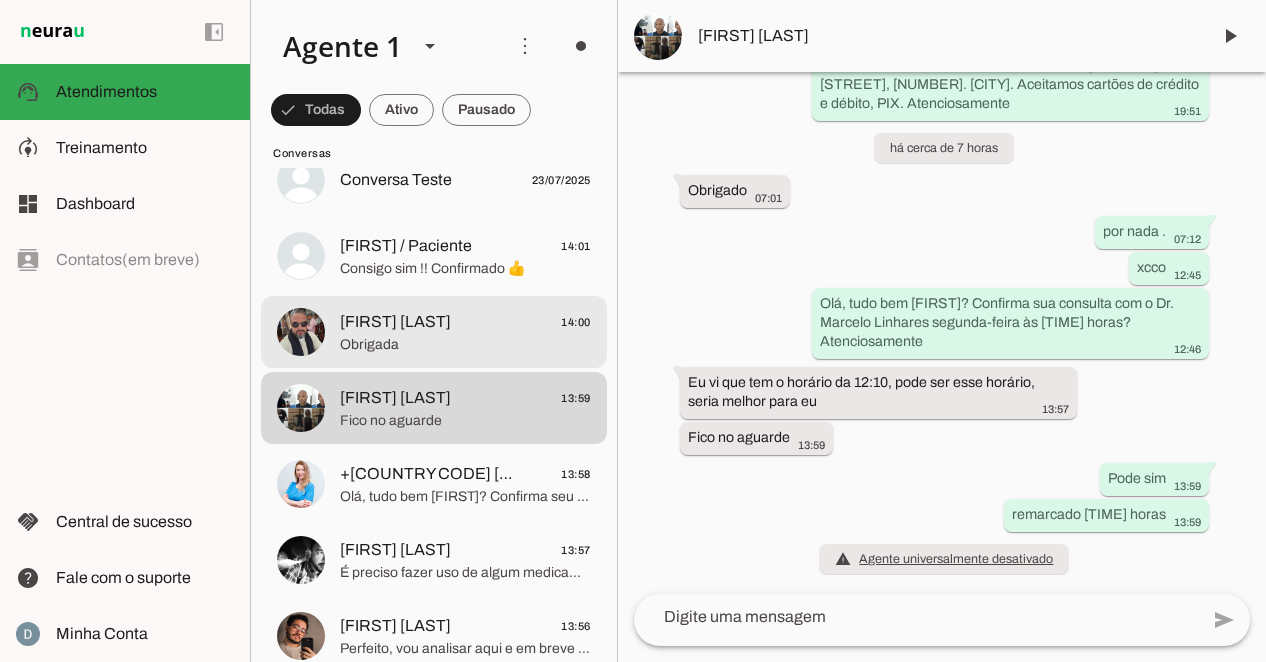 click on "Junior Santos
14:00" 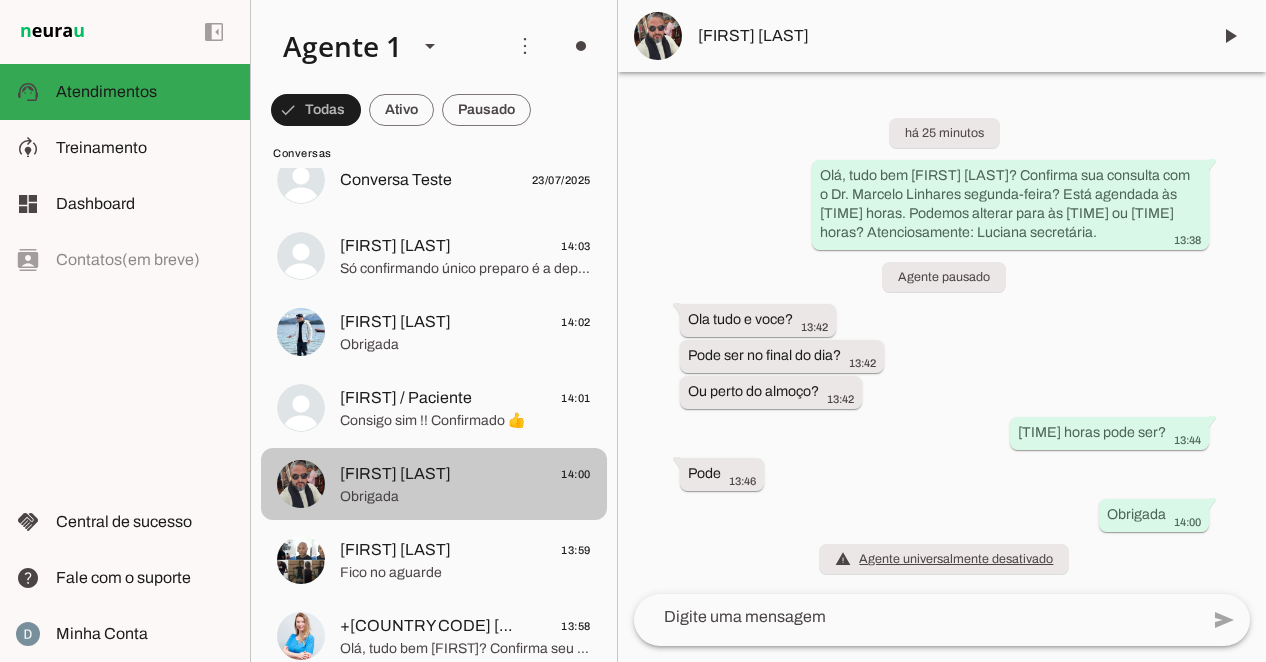 click on "Junior Santos
14:00" 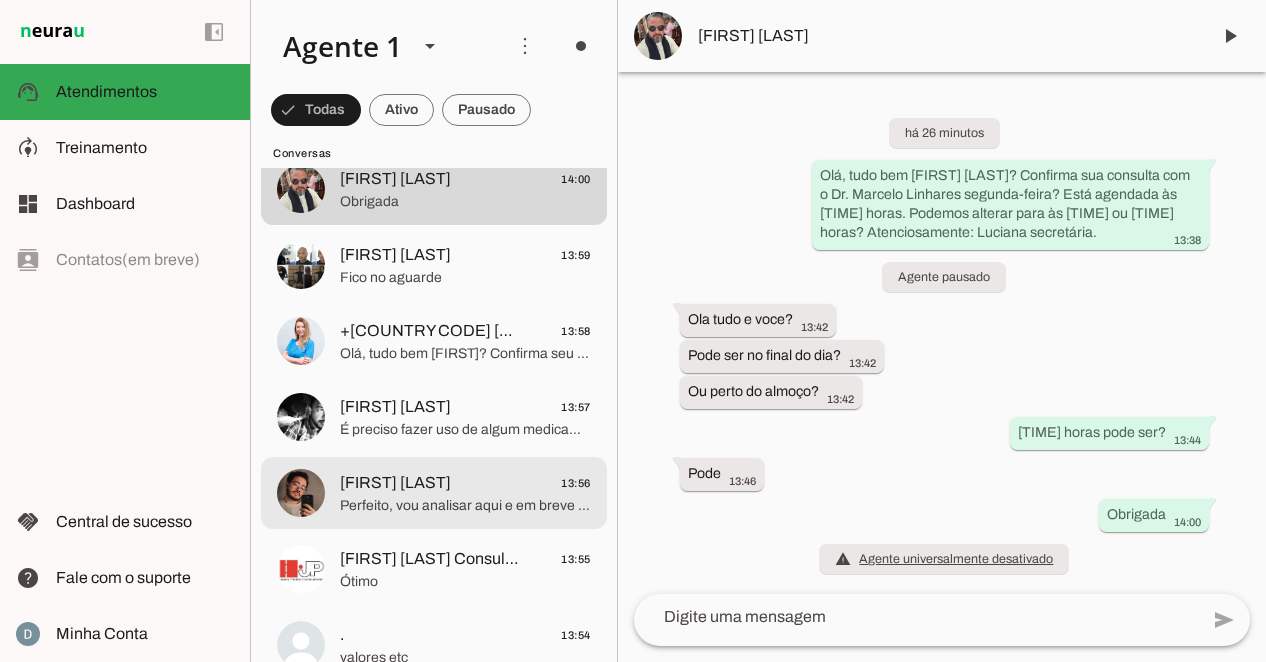 scroll, scrollTop: 365, scrollLeft: 0, axis: vertical 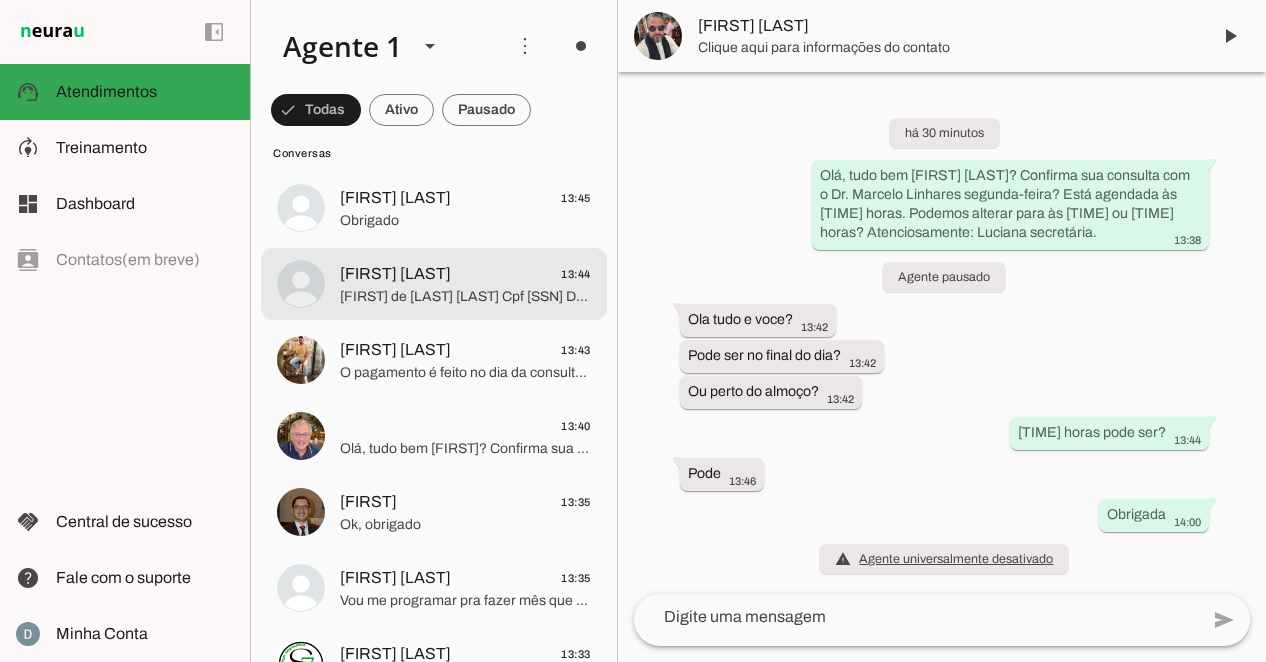 click on "Filemon de jesus alves
Cpf 547.715.188-90
Dat 27/10/2000" 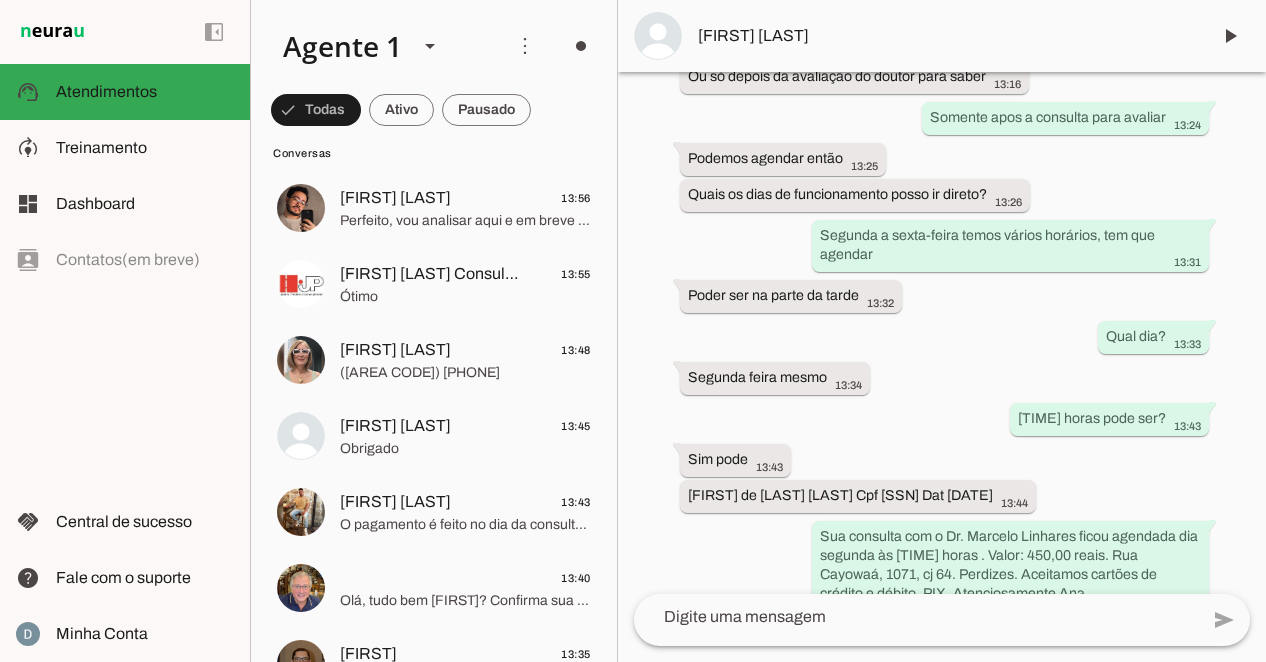 scroll, scrollTop: 783, scrollLeft: 0, axis: vertical 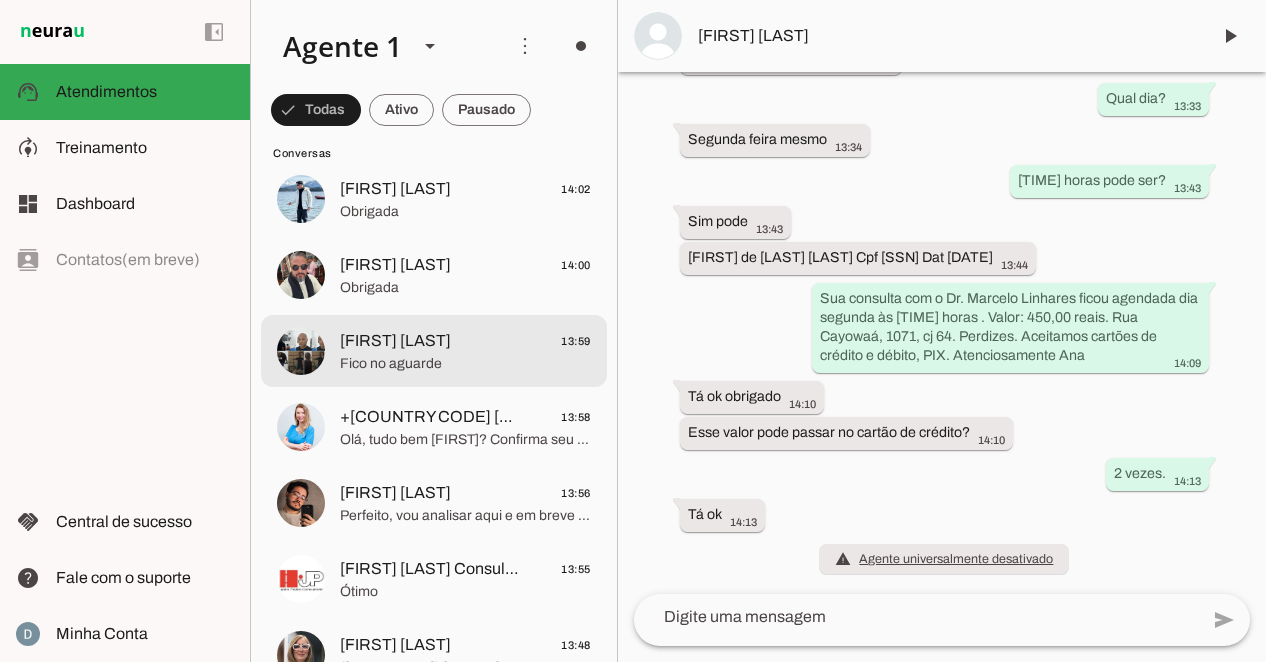 click on "Fico no aguarde" 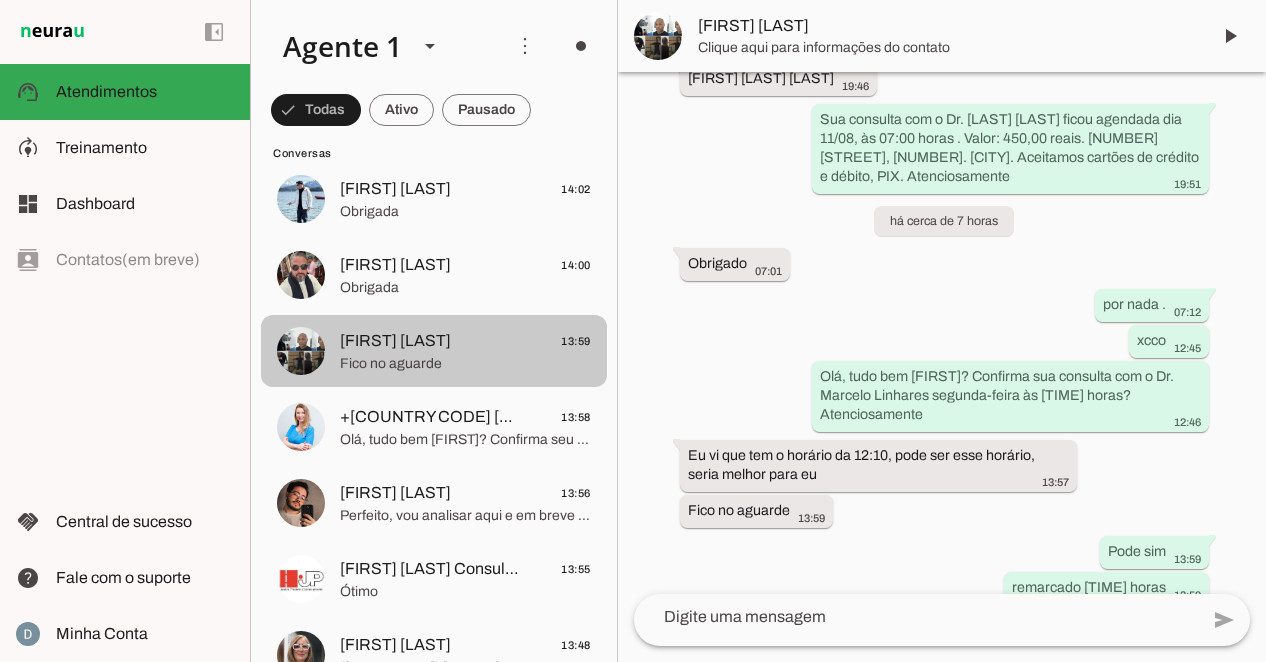 scroll, scrollTop: 856, scrollLeft: 0, axis: vertical 